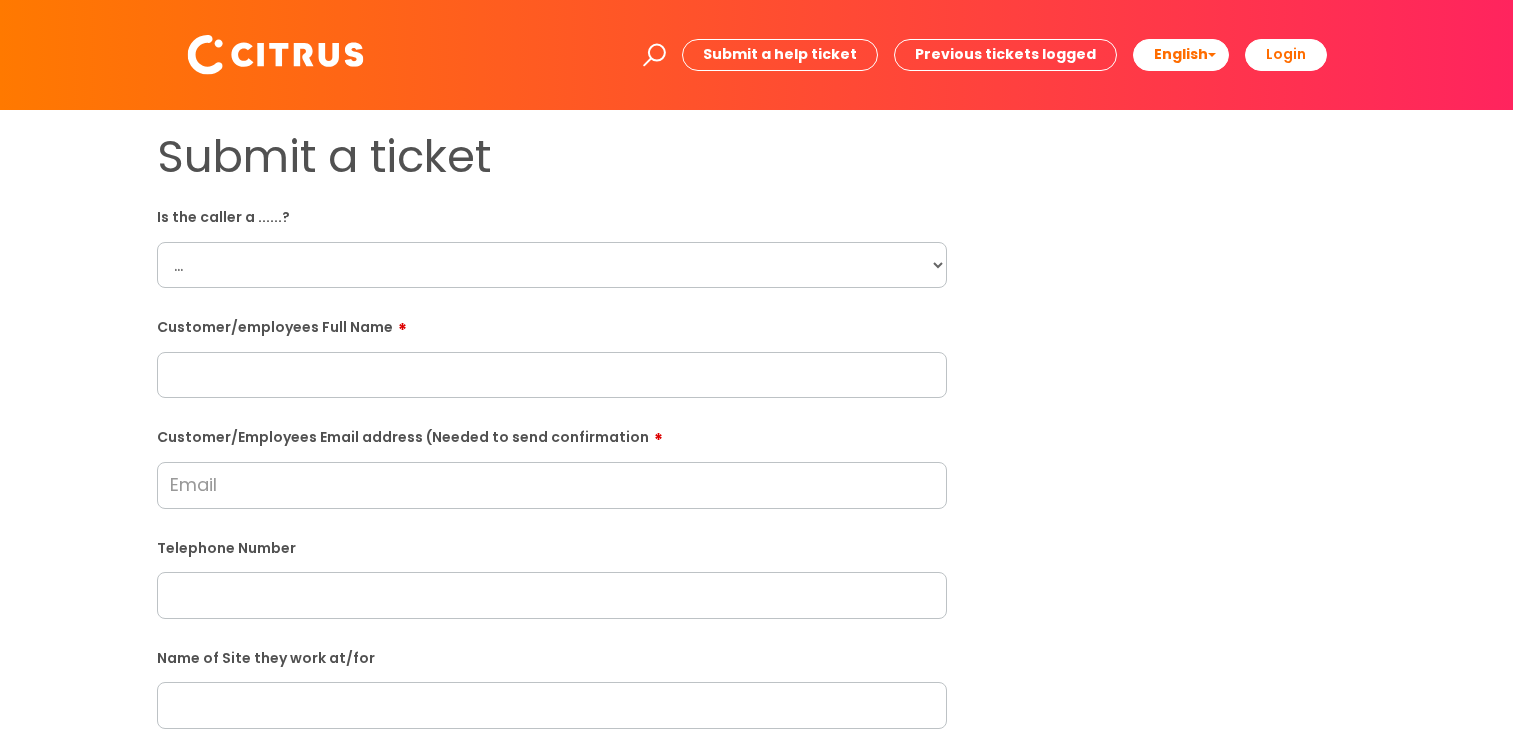 scroll, scrollTop: 0, scrollLeft: 0, axis: both 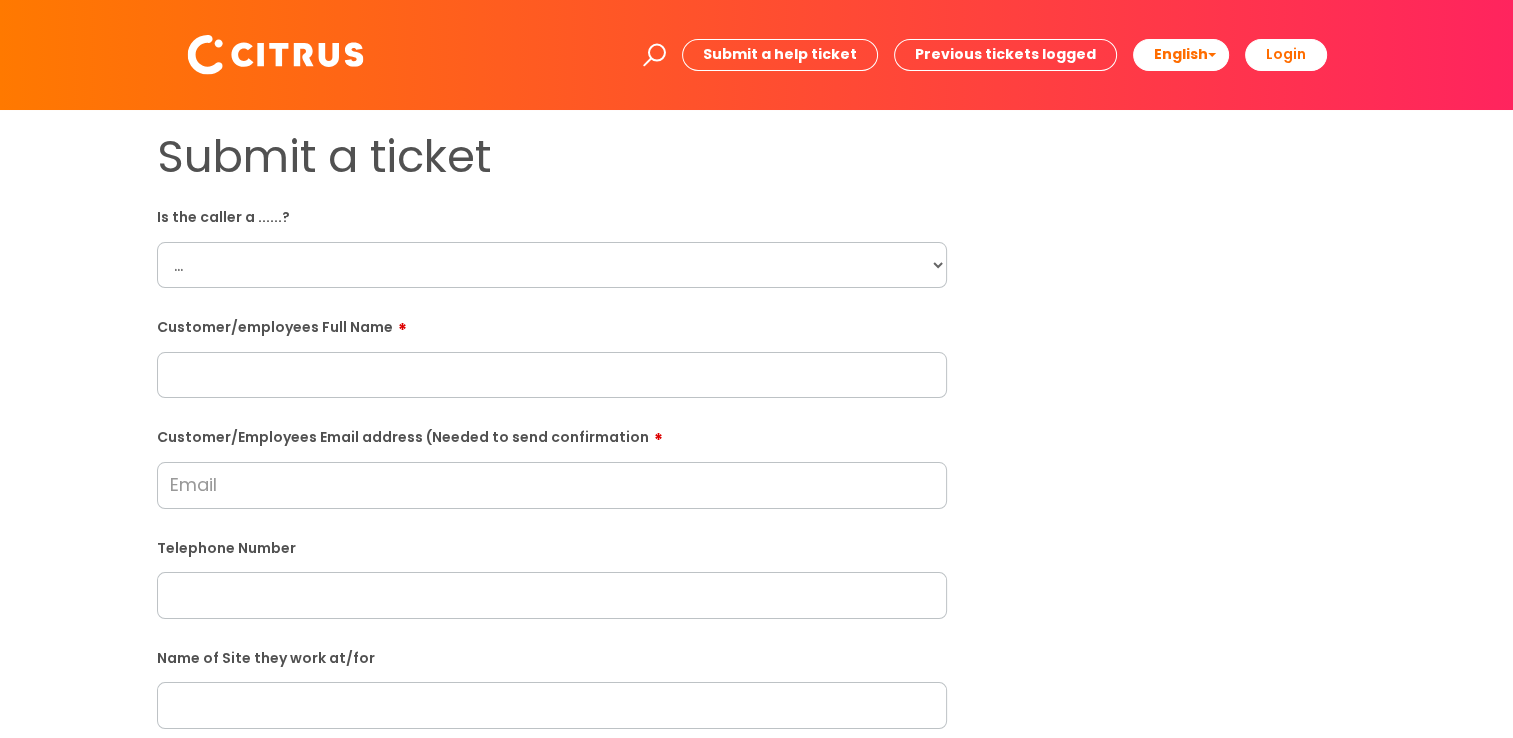 click on "...
Citrus Customer
Citrus Employee
[DEMOGRAPHIC_DATA]
Supplier" at bounding box center (552, 265) 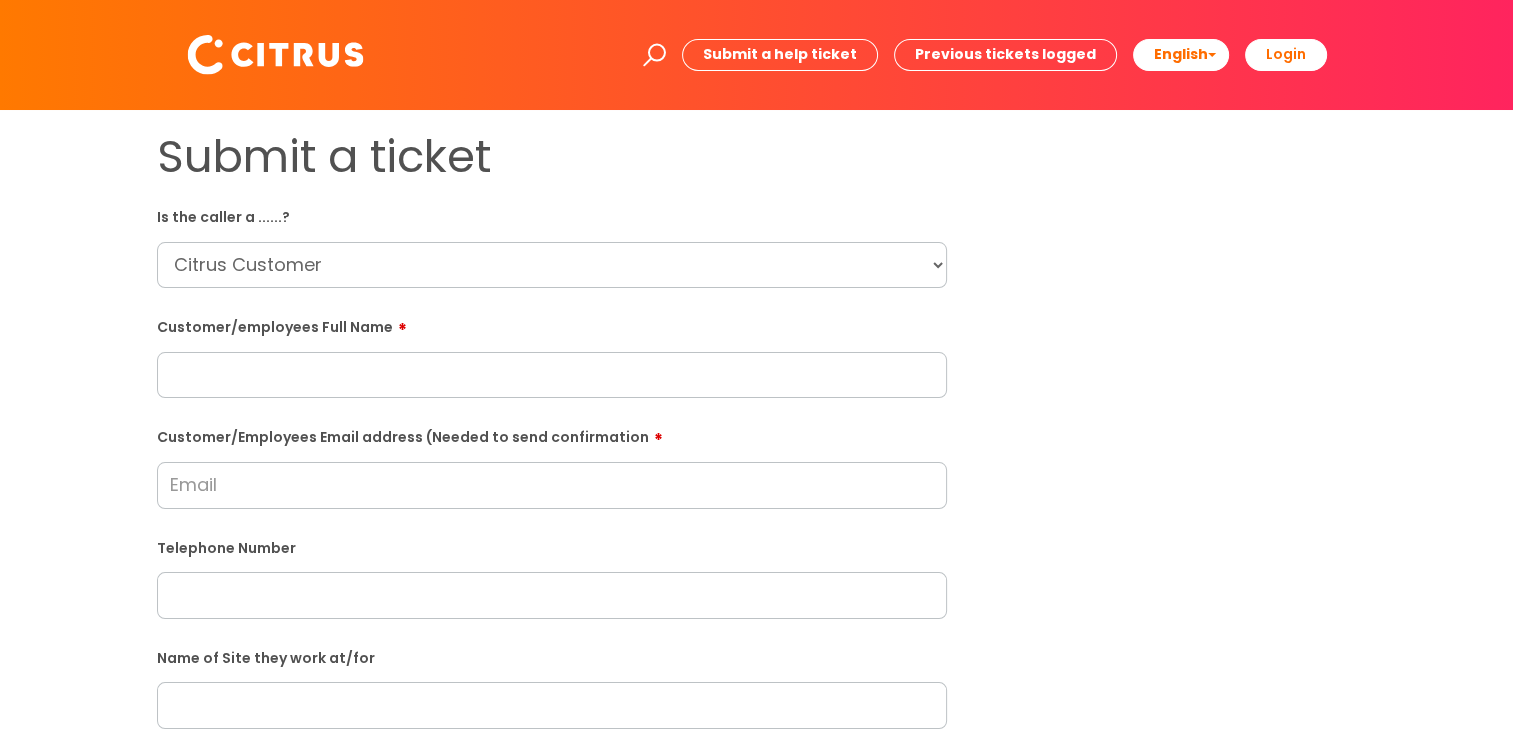 click on "...
Citrus Customer
Citrus Employee
[DEMOGRAPHIC_DATA]
Supplier" at bounding box center (552, 265) 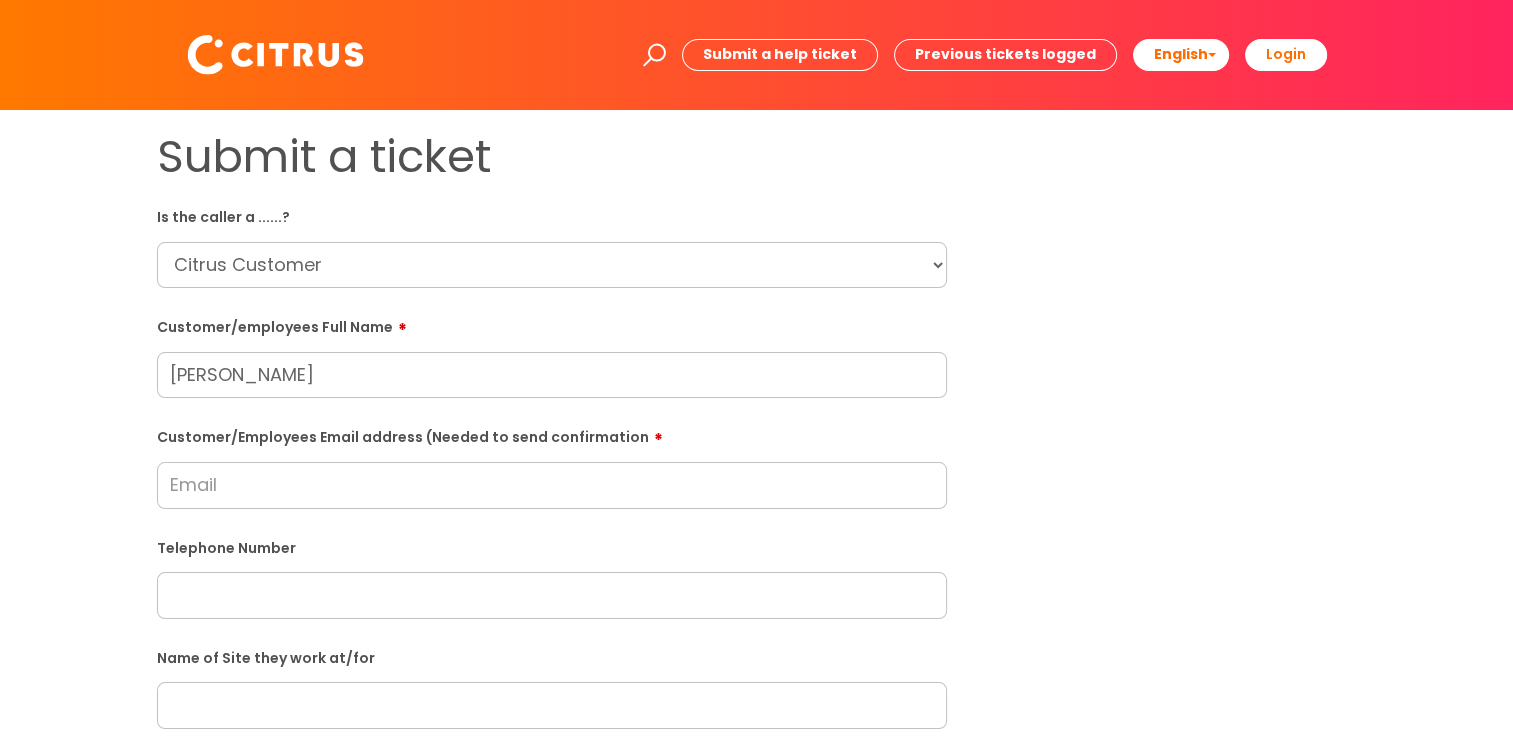 type on "[PERSON_NAME]" 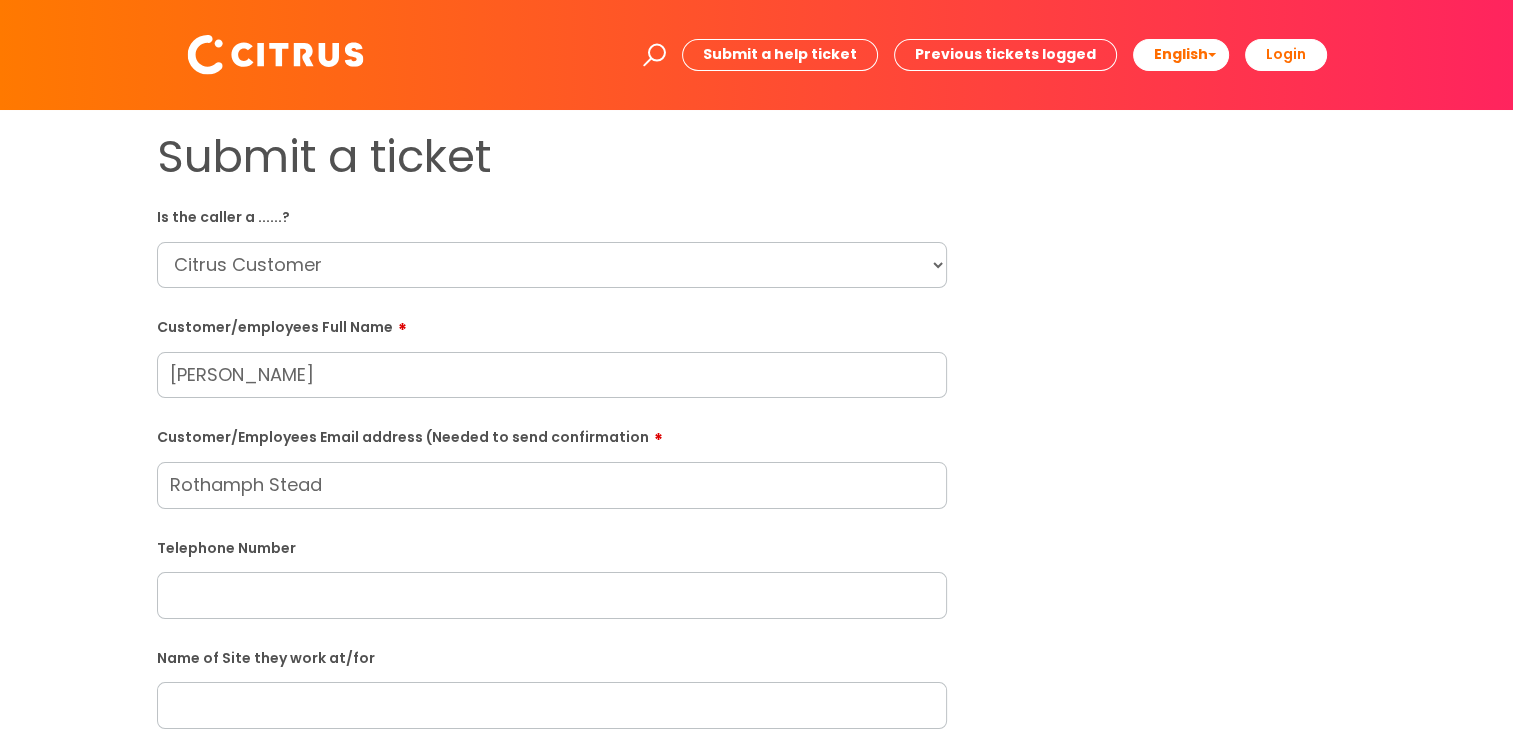 drag, startPoint x: 364, startPoint y: 492, endPoint x: 48, endPoint y: 440, distance: 320.2499 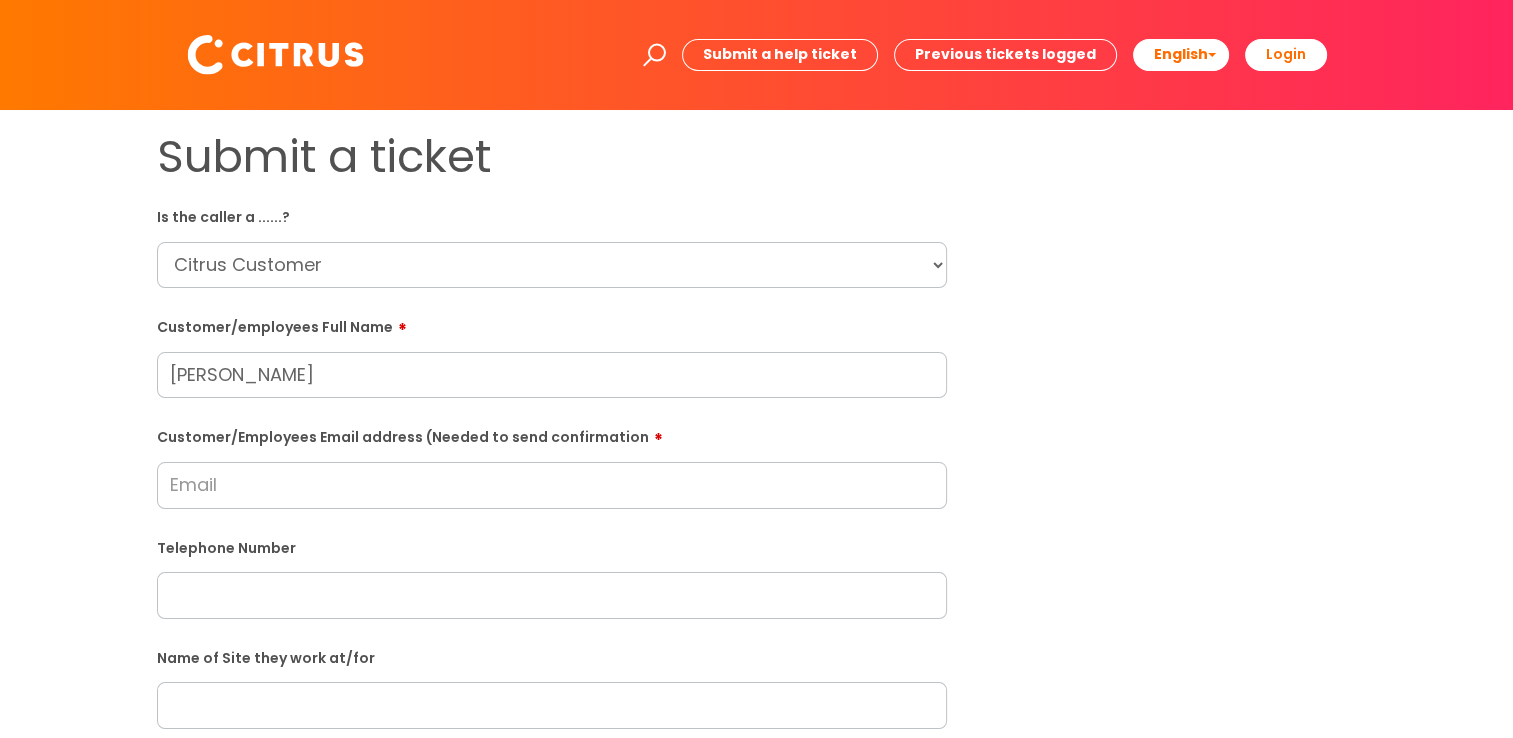 click on "Telephone Number" at bounding box center [552, 575] 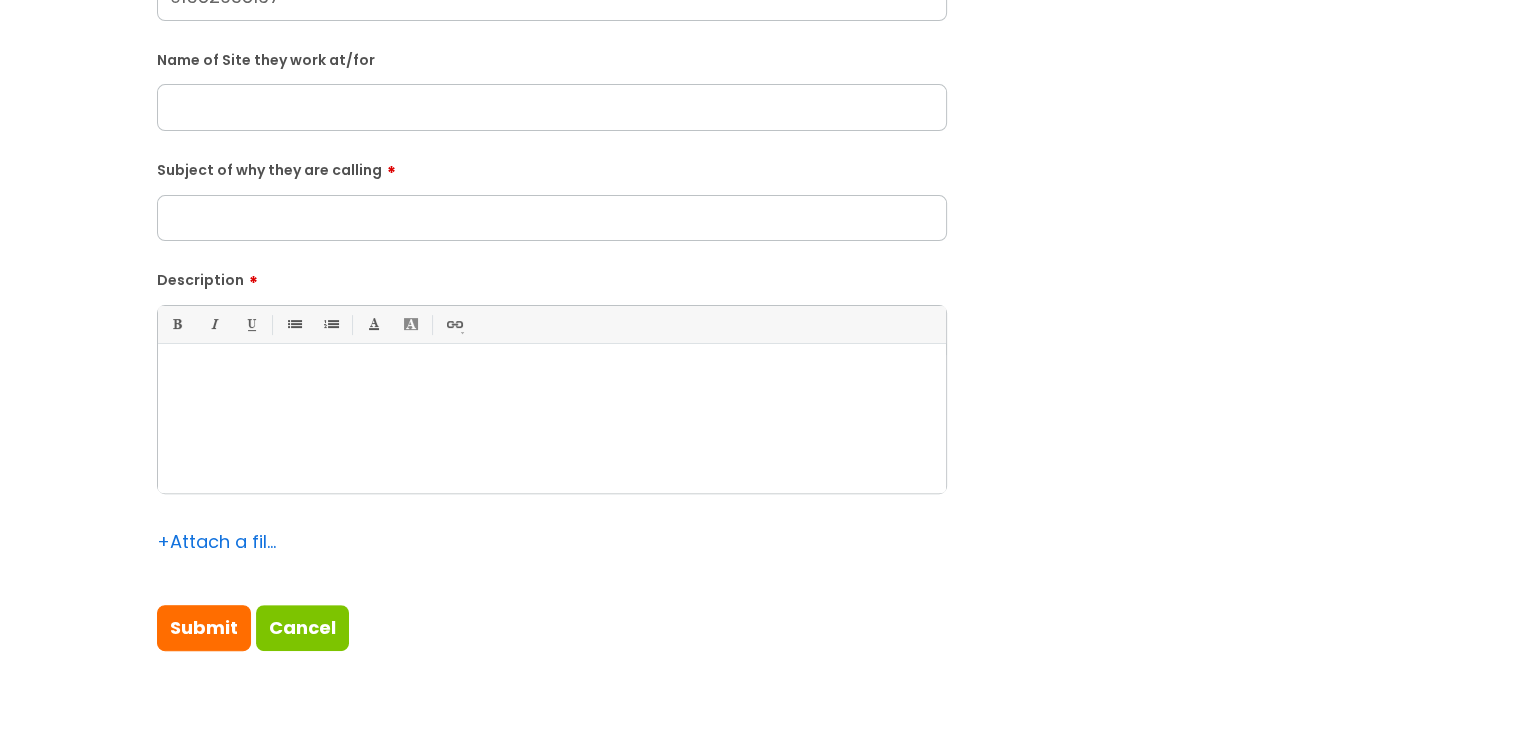 scroll, scrollTop: 600, scrollLeft: 0, axis: vertical 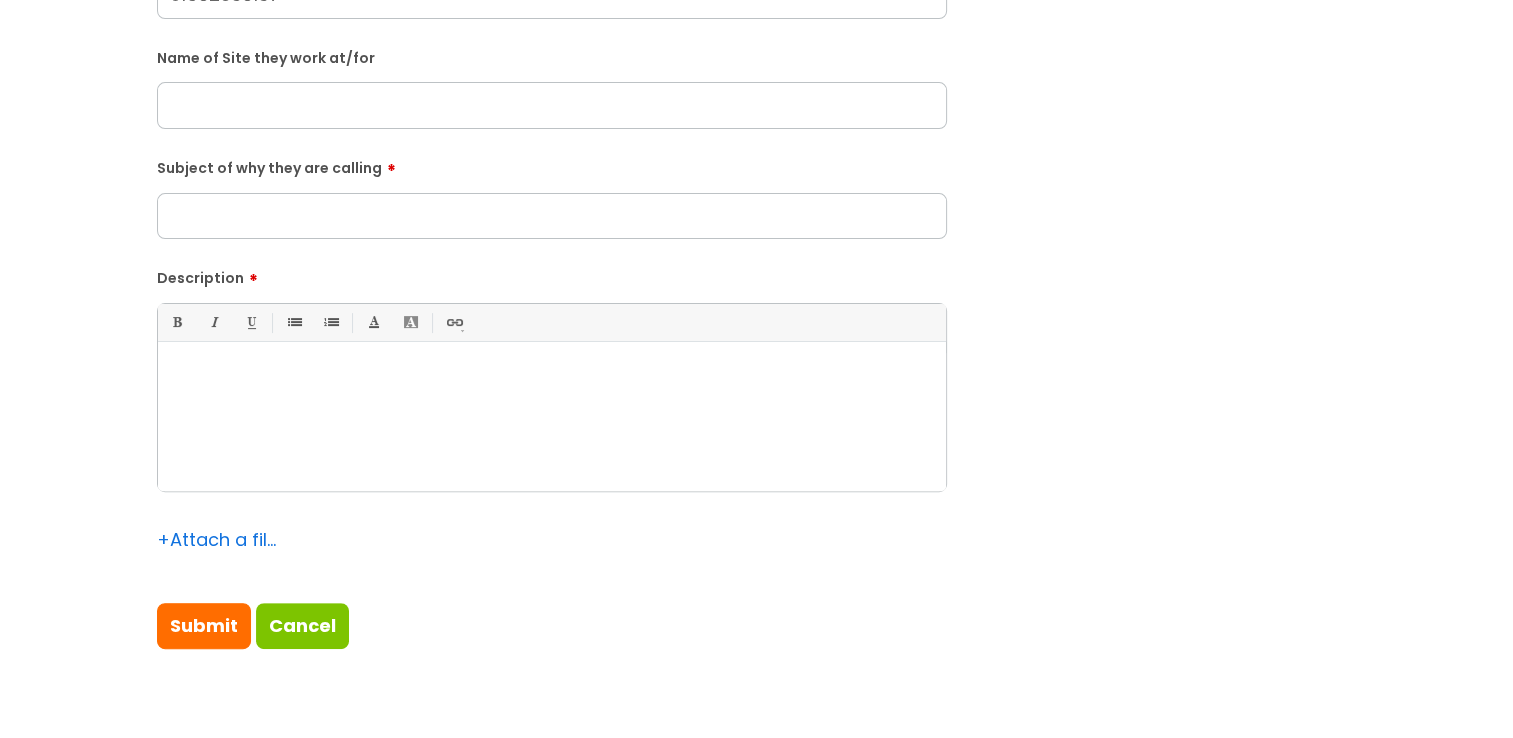 type on "01582938167" 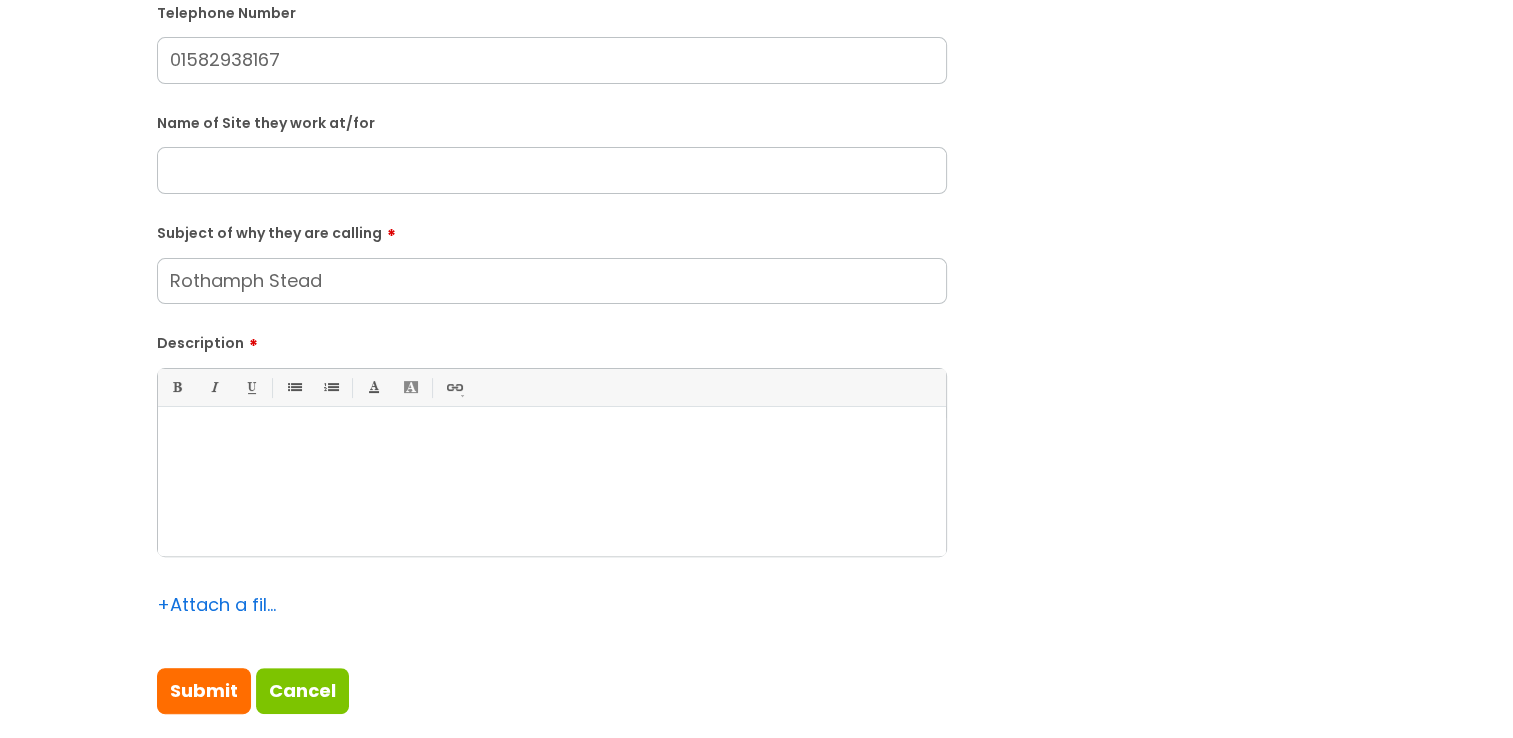 scroll, scrollTop: 500, scrollLeft: 0, axis: vertical 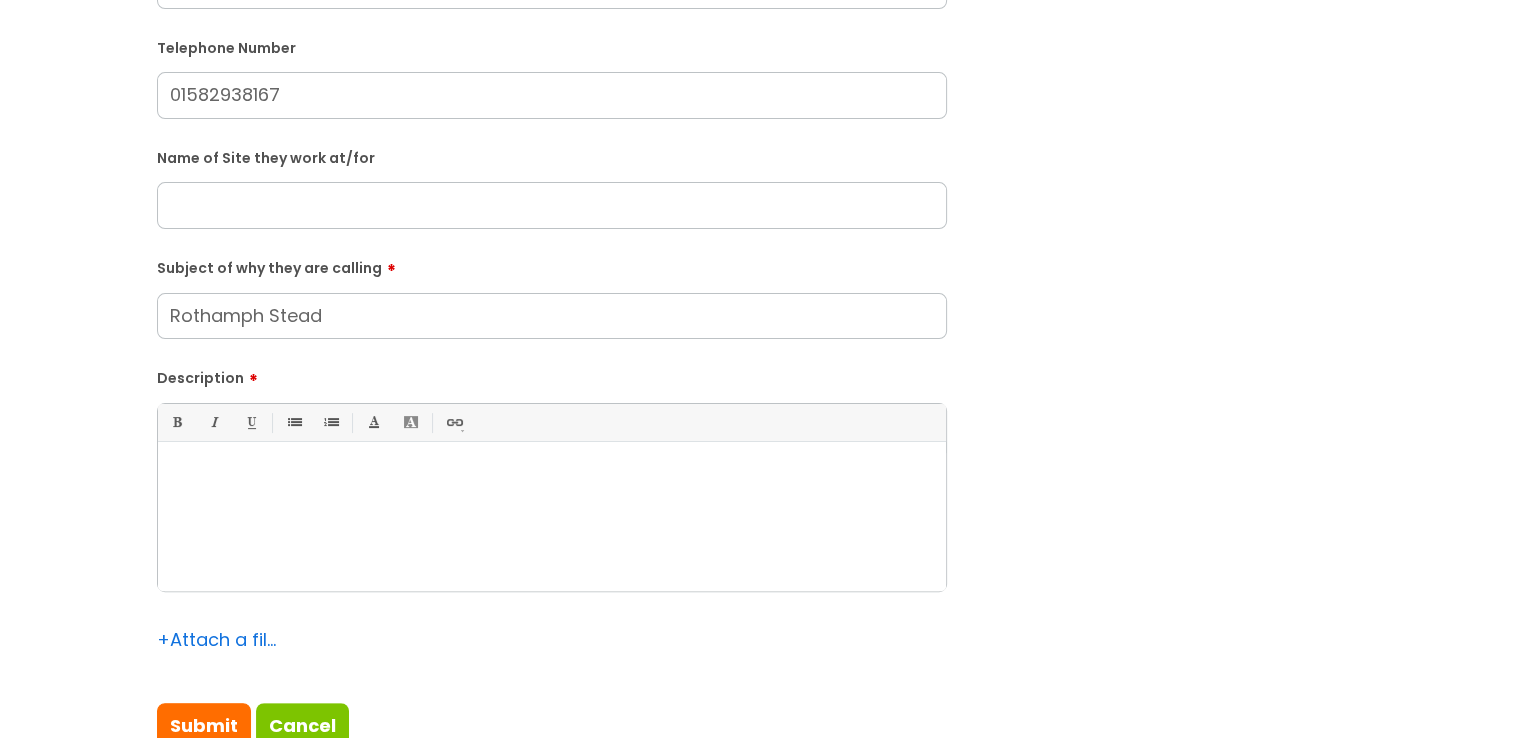 type 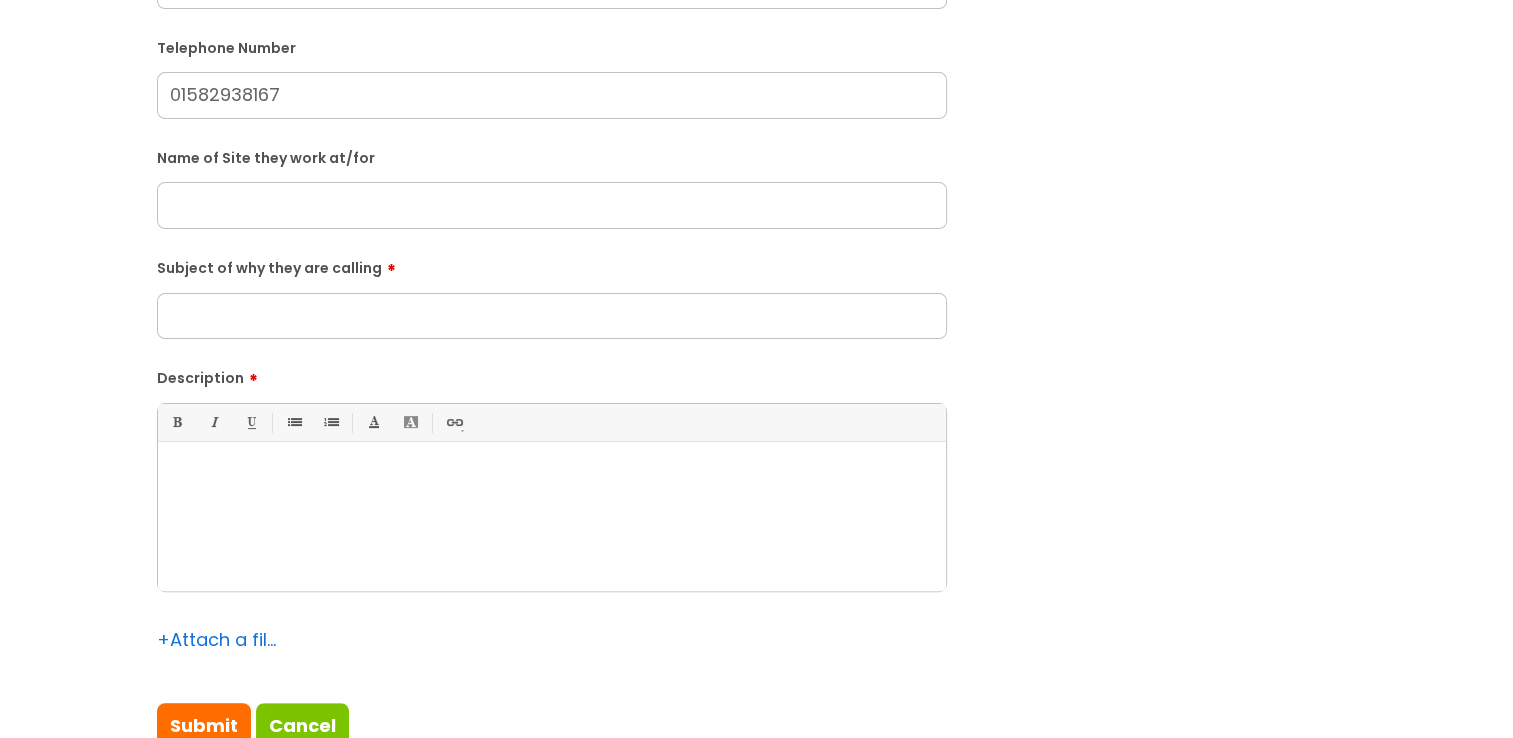 click at bounding box center (552, 205) 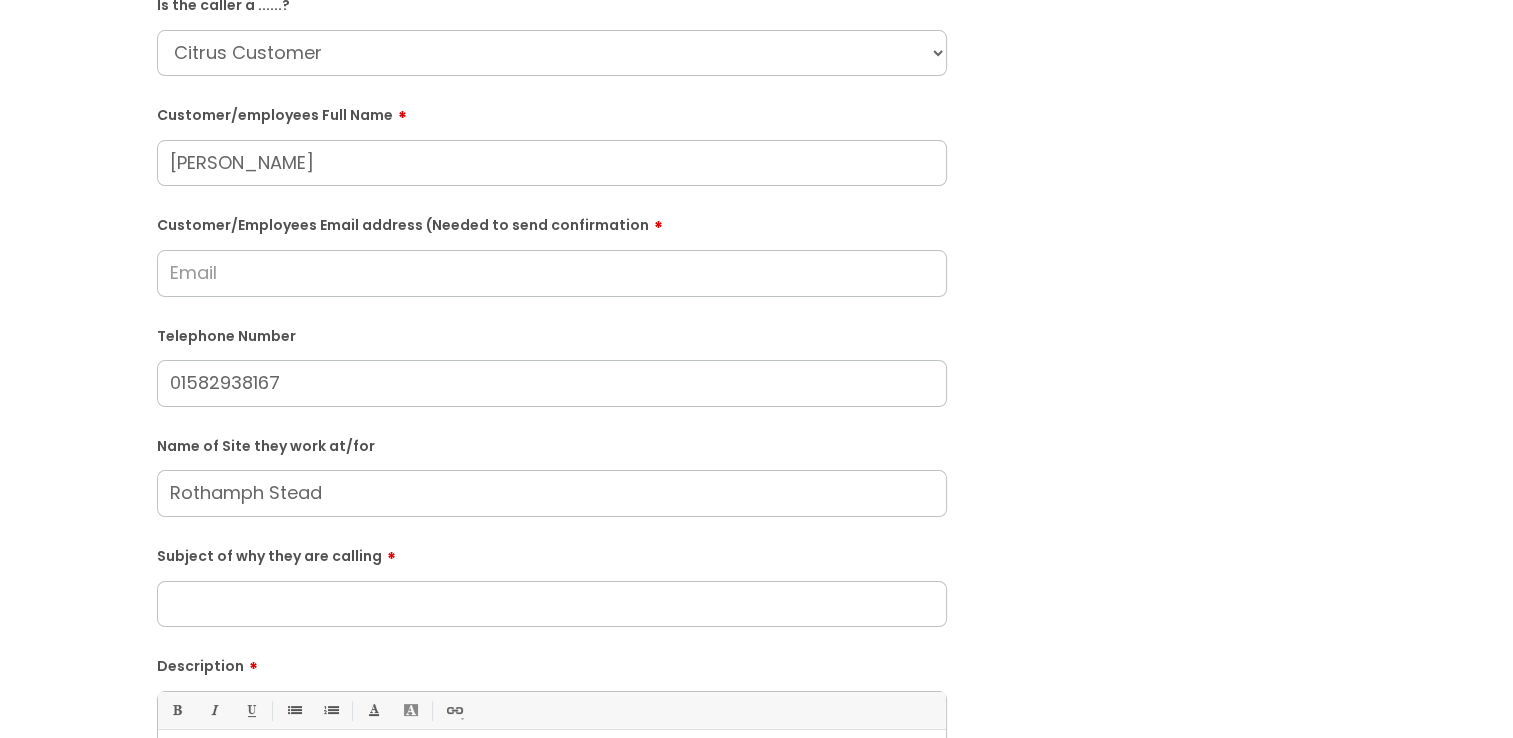 scroll, scrollTop: 100, scrollLeft: 0, axis: vertical 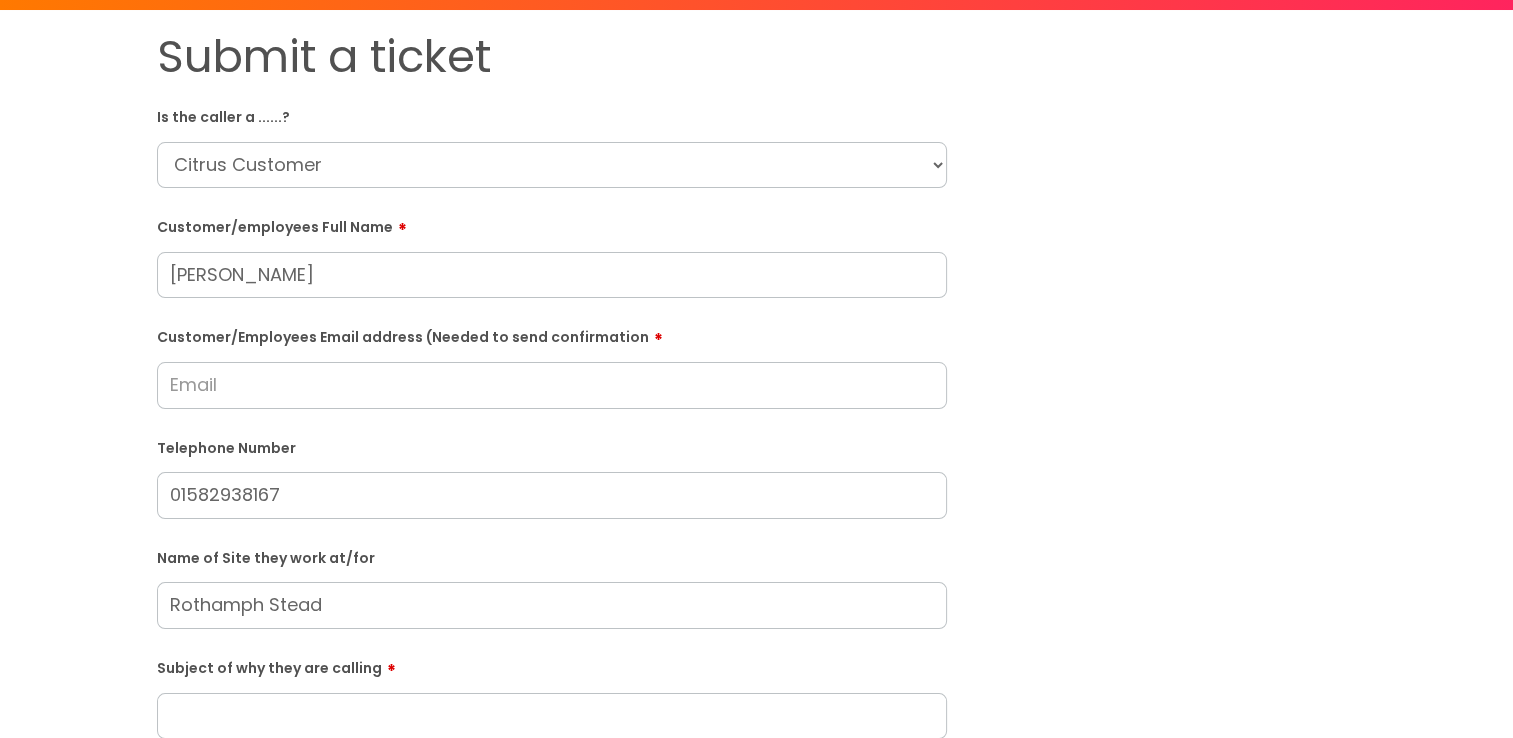 type on "Rothamph Stead" 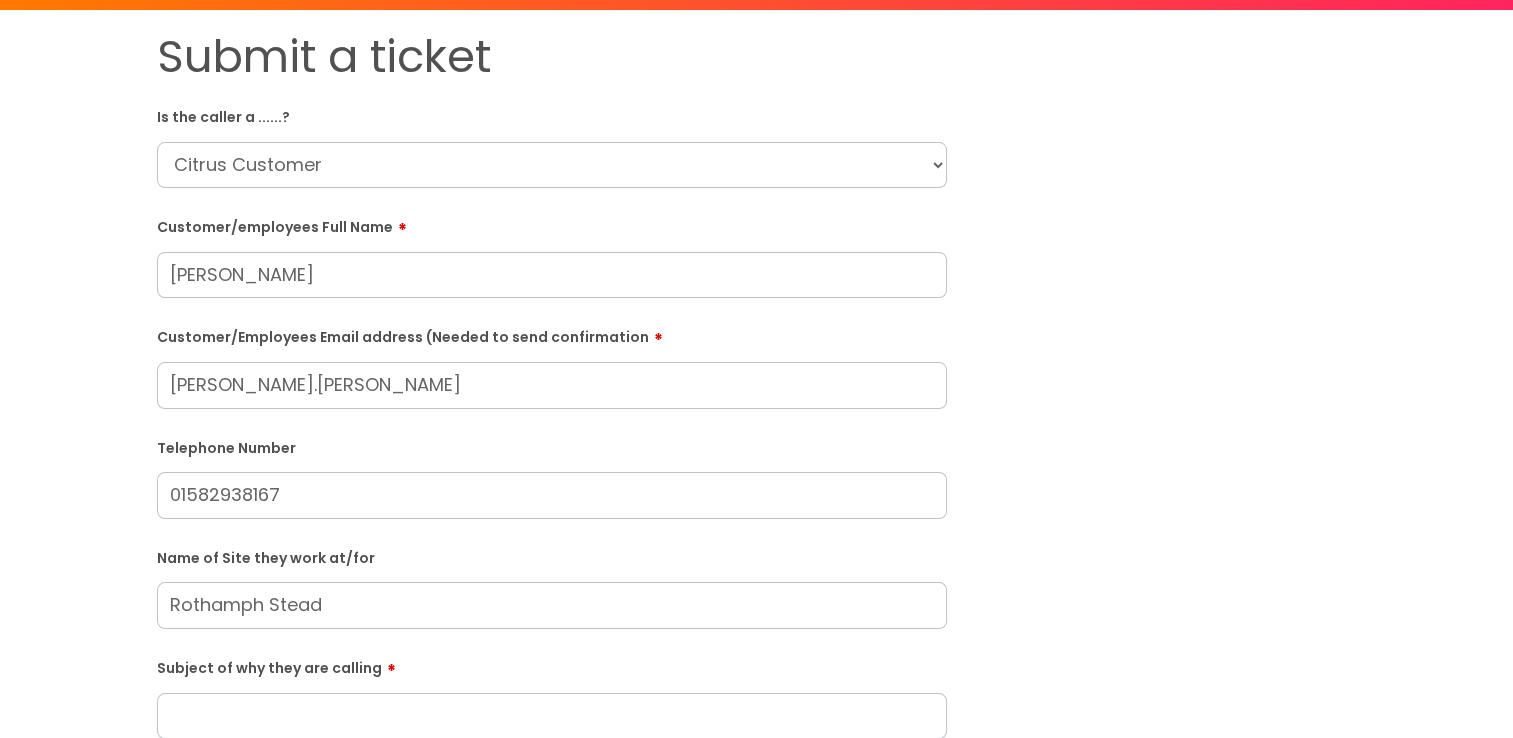 type on "[PERSON_NAME].[PERSON_NAME]" 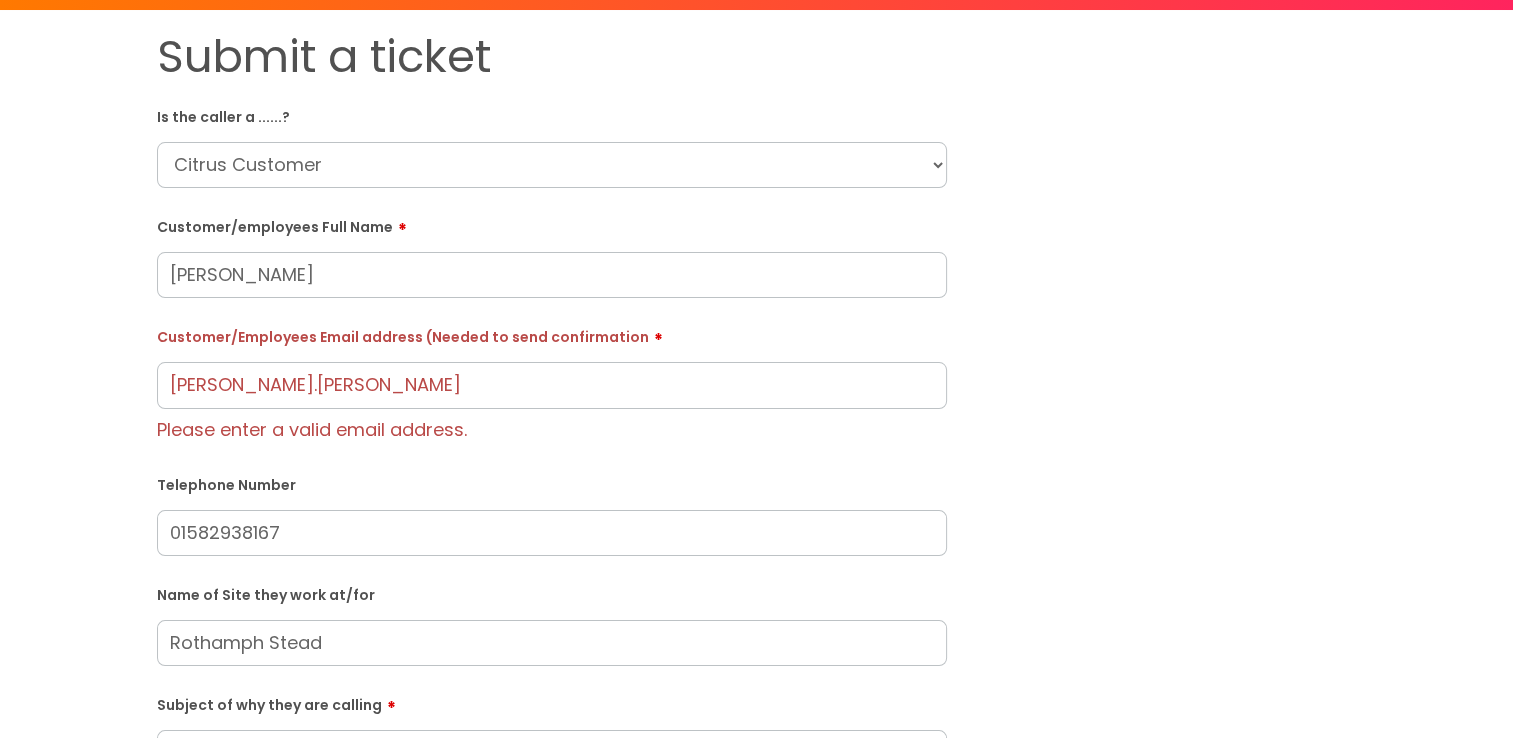 type on "[PERSON_NAME]" 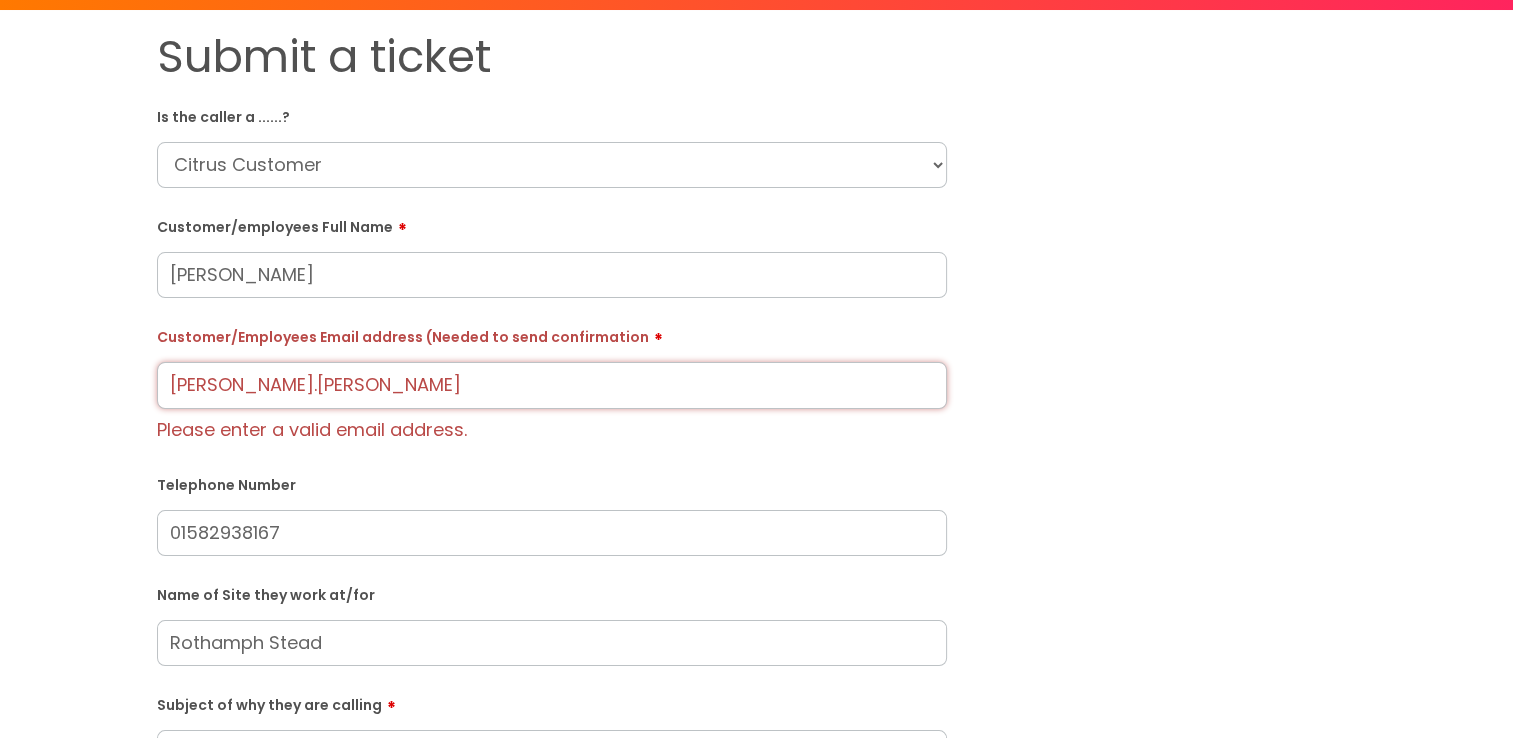 click on "[PERSON_NAME].[PERSON_NAME]" at bounding box center (552, 385) 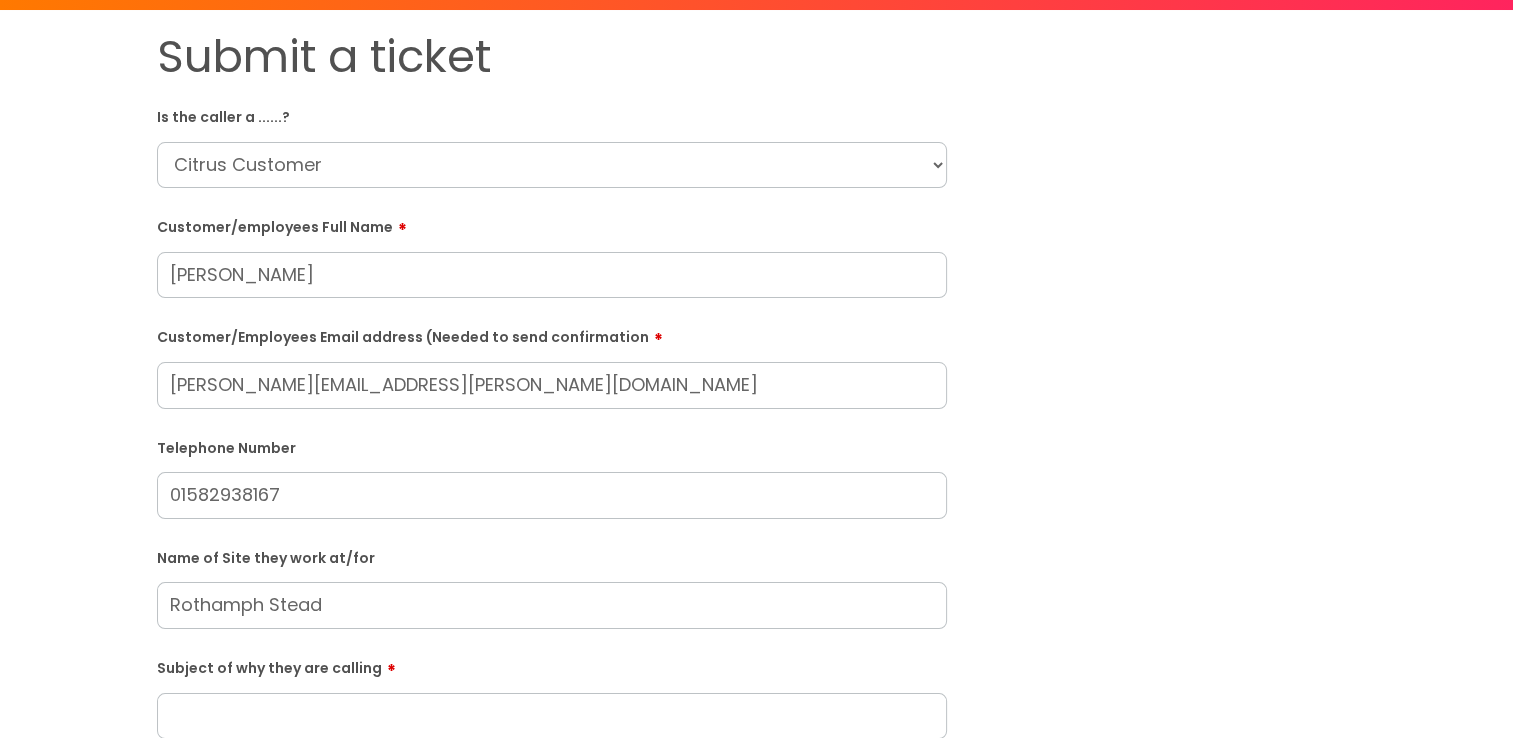 drag, startPoint x: 592, startPoint y: 386, endPoint x: 311, endPoint y: 386, distance: 281 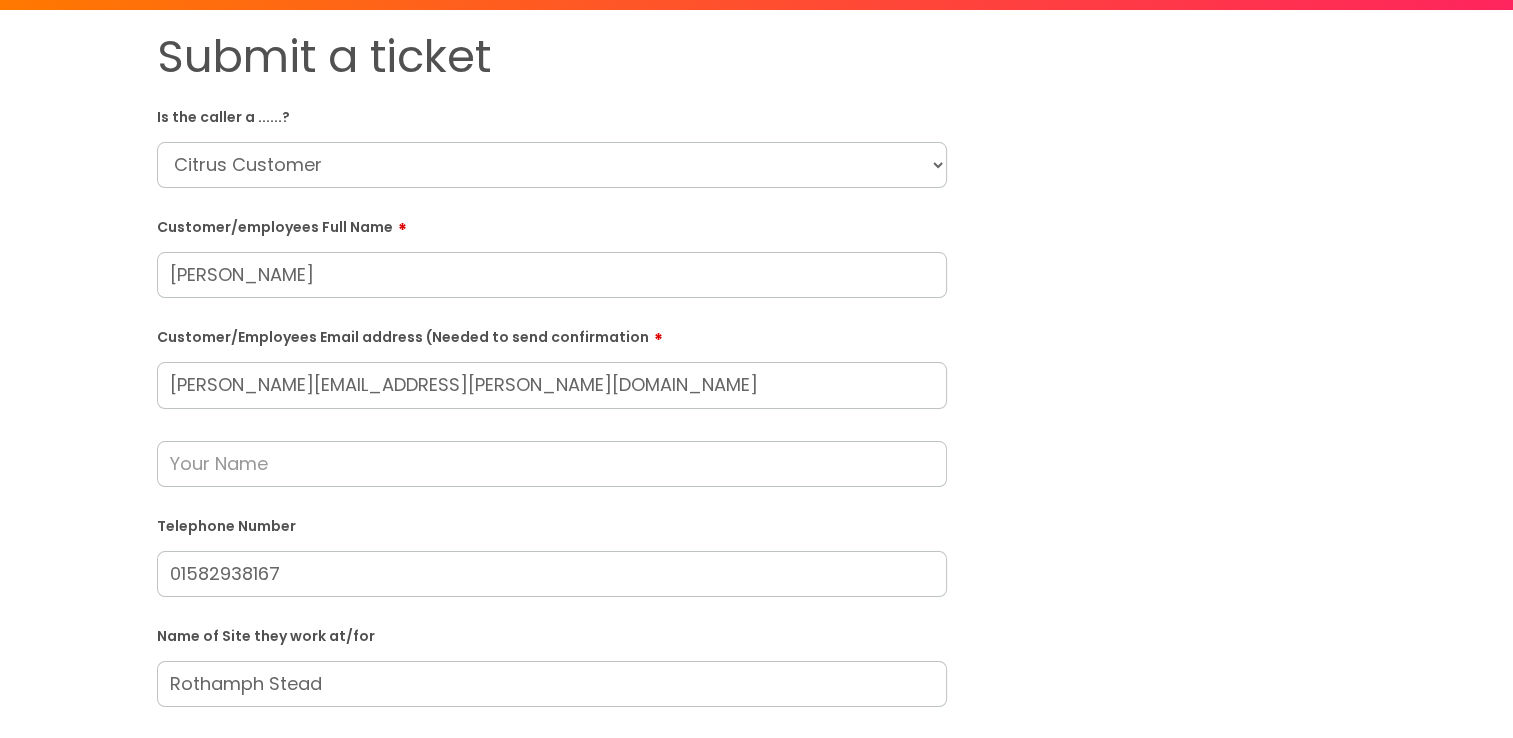click on "[PERSON_NAME][EMAIL_ADDRESS][PERSON_NAME][DOMAIN_NAME]" at bounding box center (552, 385) 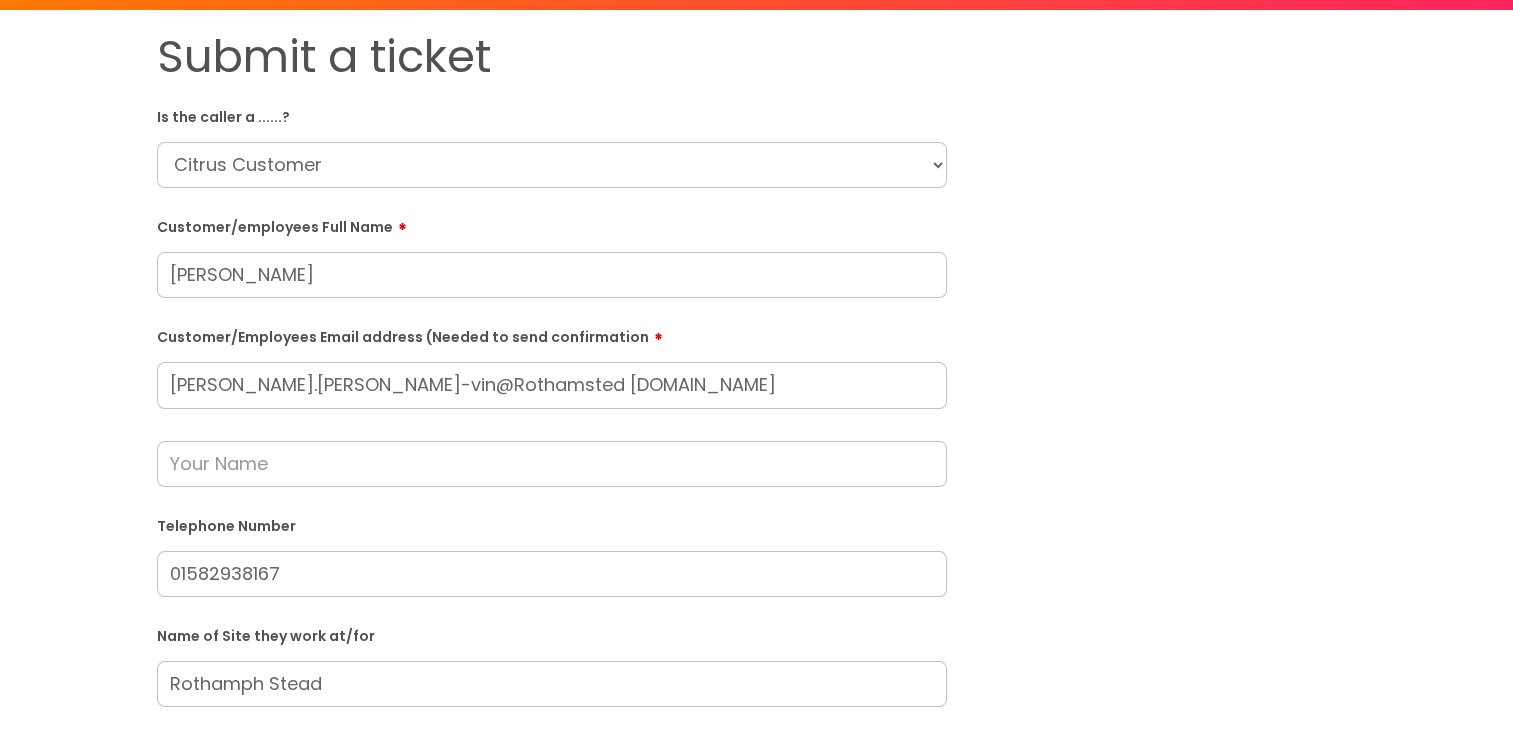 click on "[PERSON_NAME].[PERSON_NAME]-vin@Rothamsted [DOMAIN_NAME]" at bounding box center [552, 385] 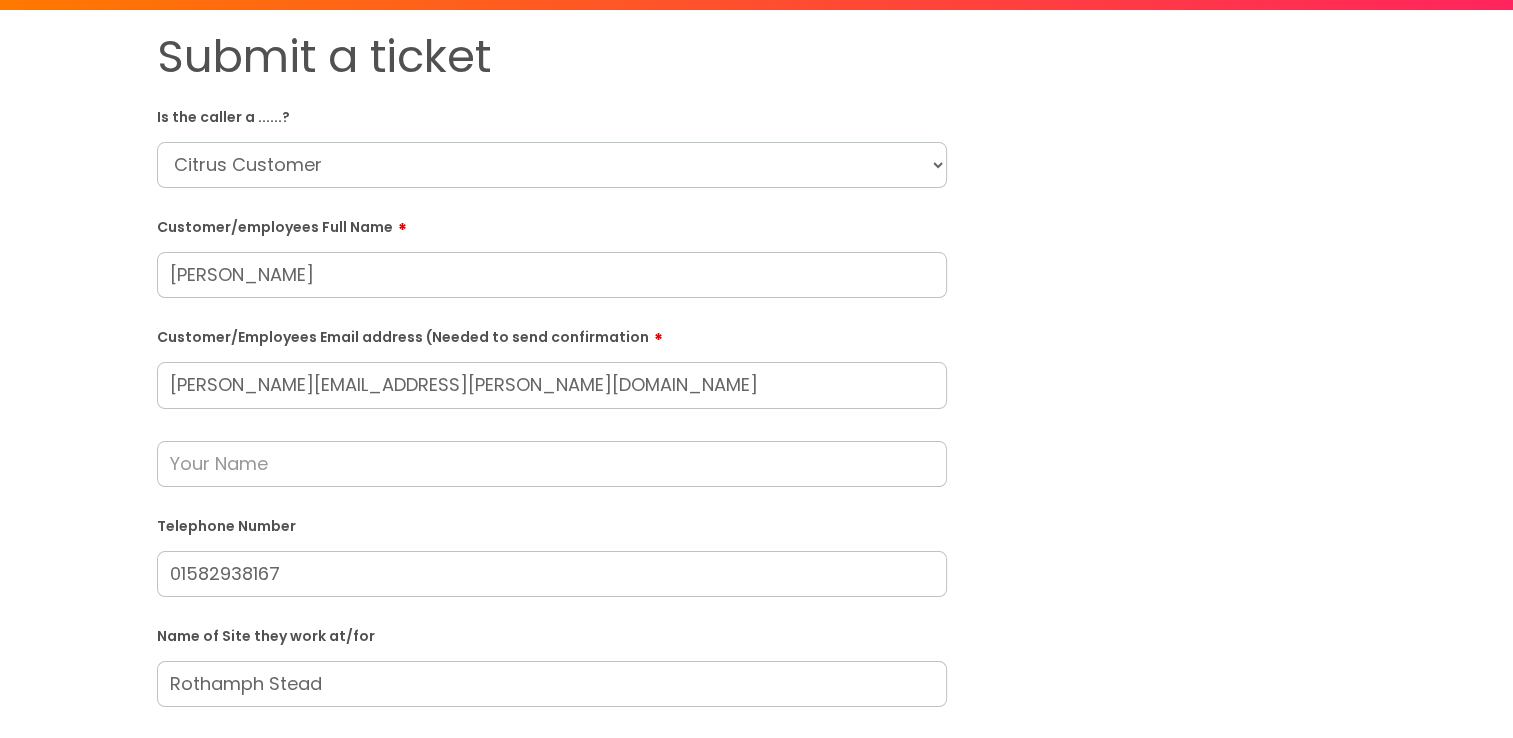 type on "[PERSON_NAME][EMAIL_ADDRESS][PERSON_NAME][DOMAIN_NAME]" 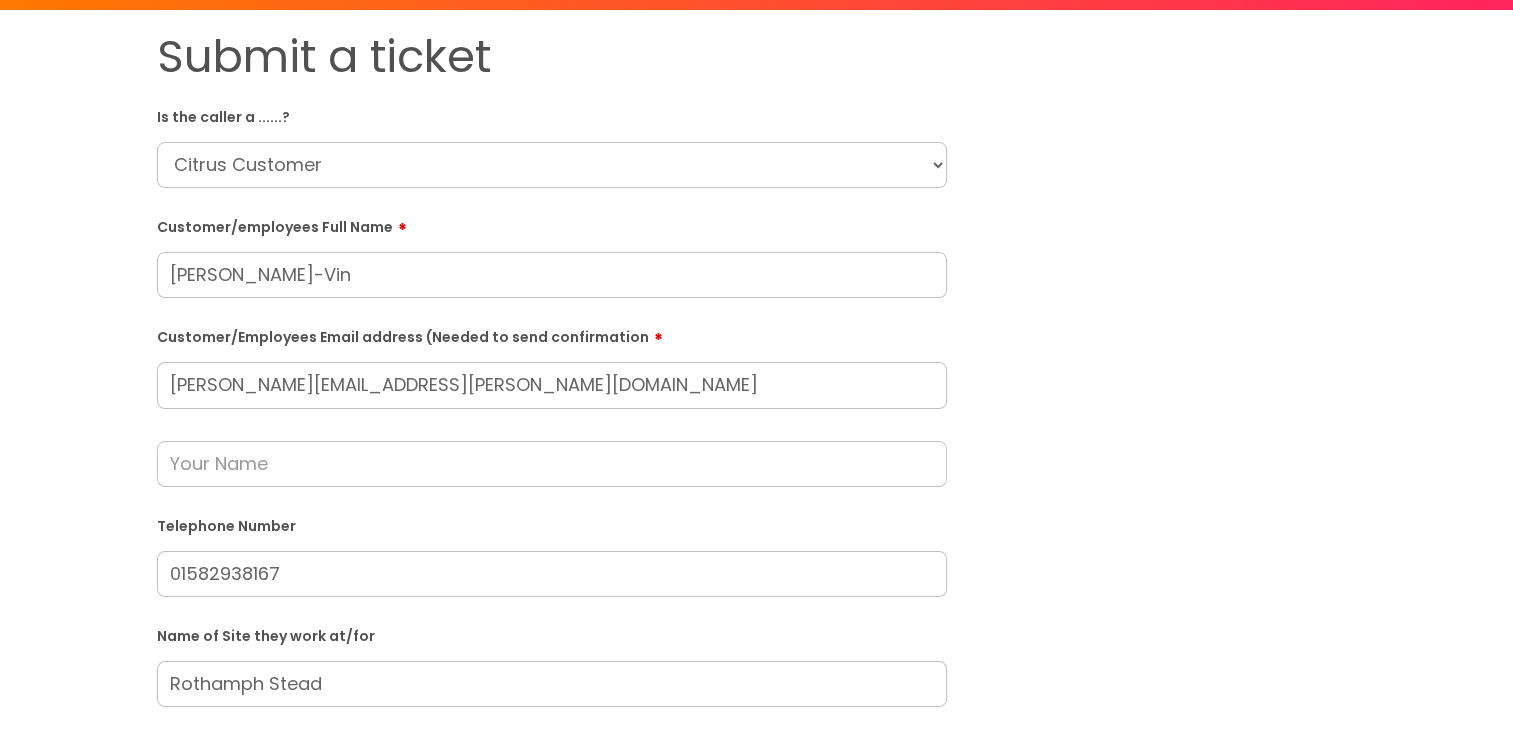 drag, startPoint x: 341, startPoint y: 286, endPoint x: 214, endPoint y: 298, distance: 127.56567 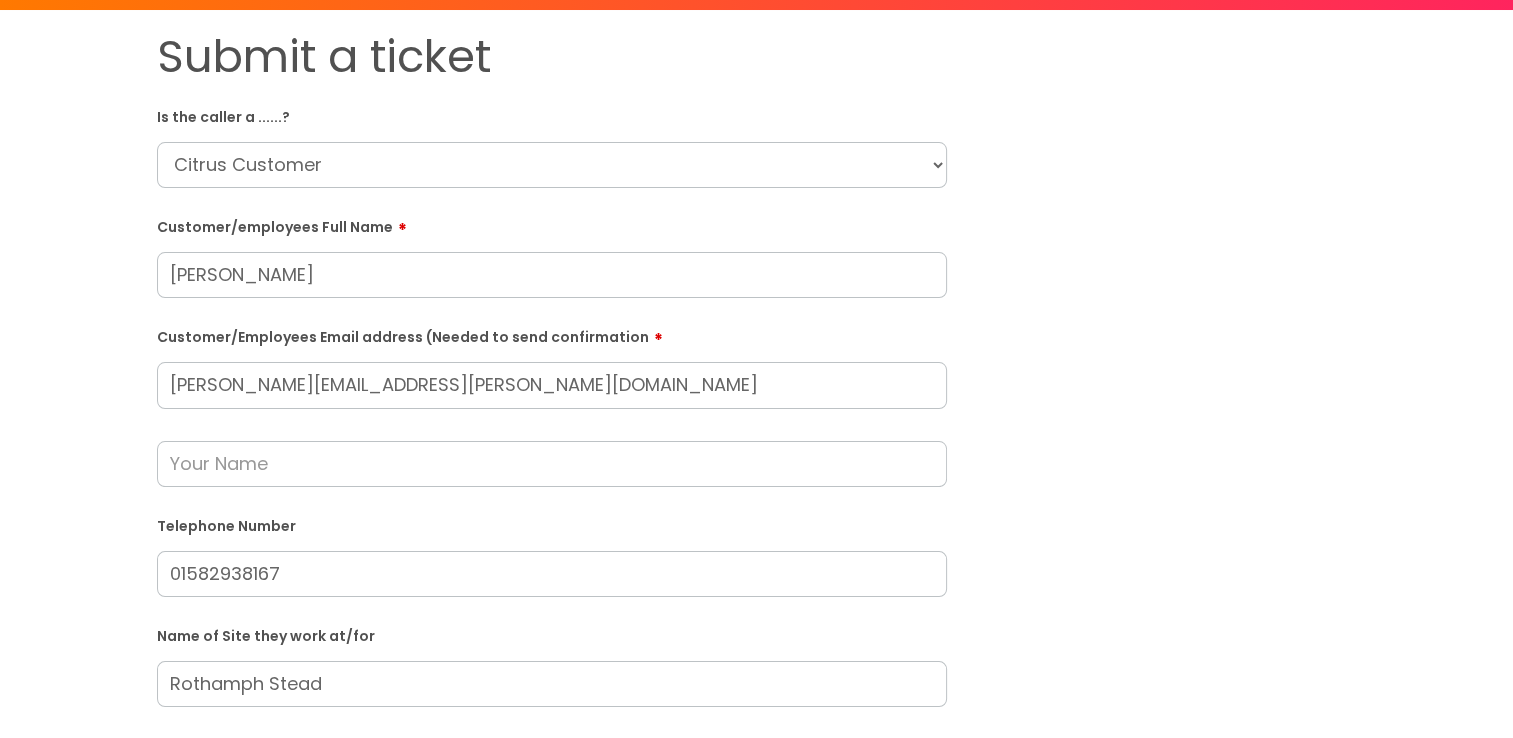 click on "[PERSON_NAME]" at bounding box center (552, 275) 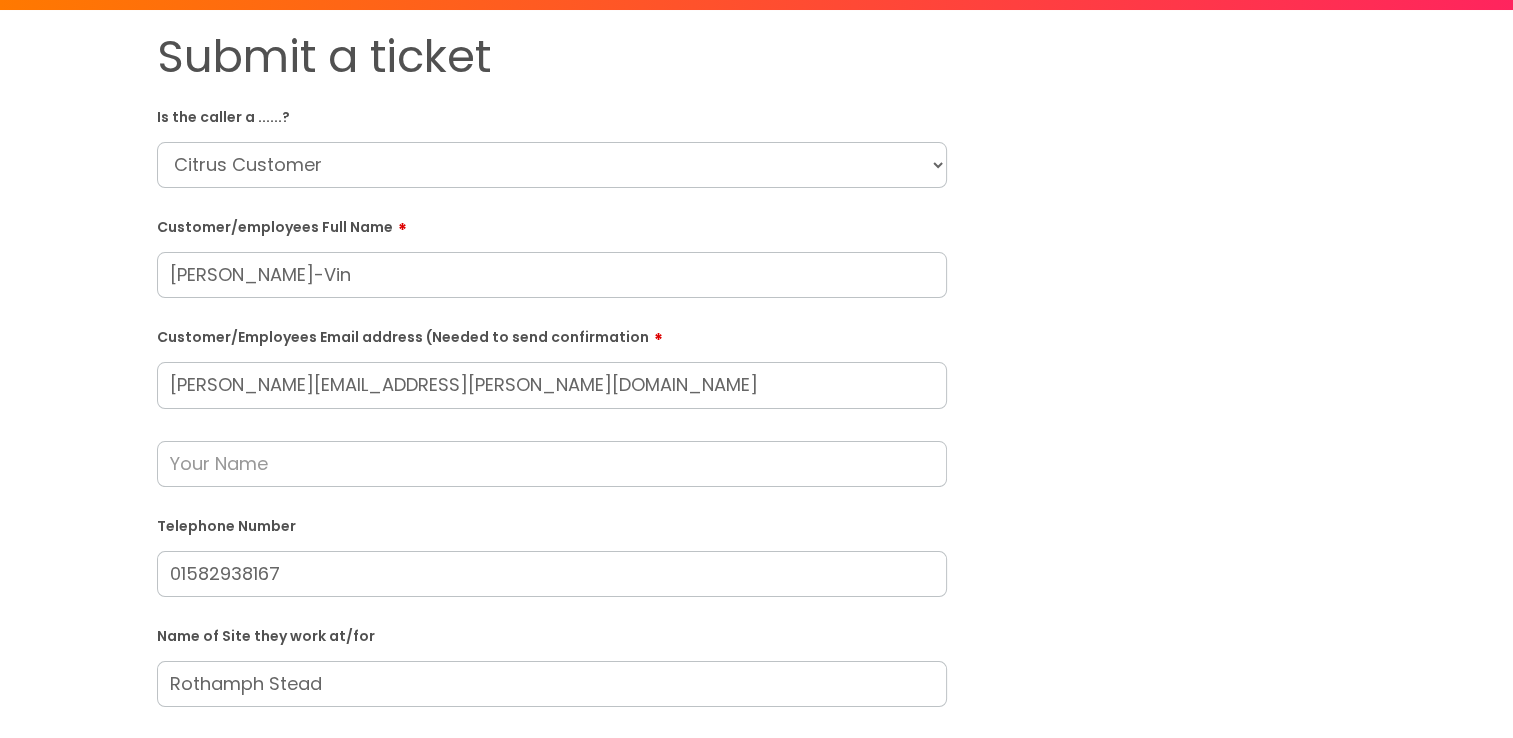type on "[PERSON_NAME]-Vin" 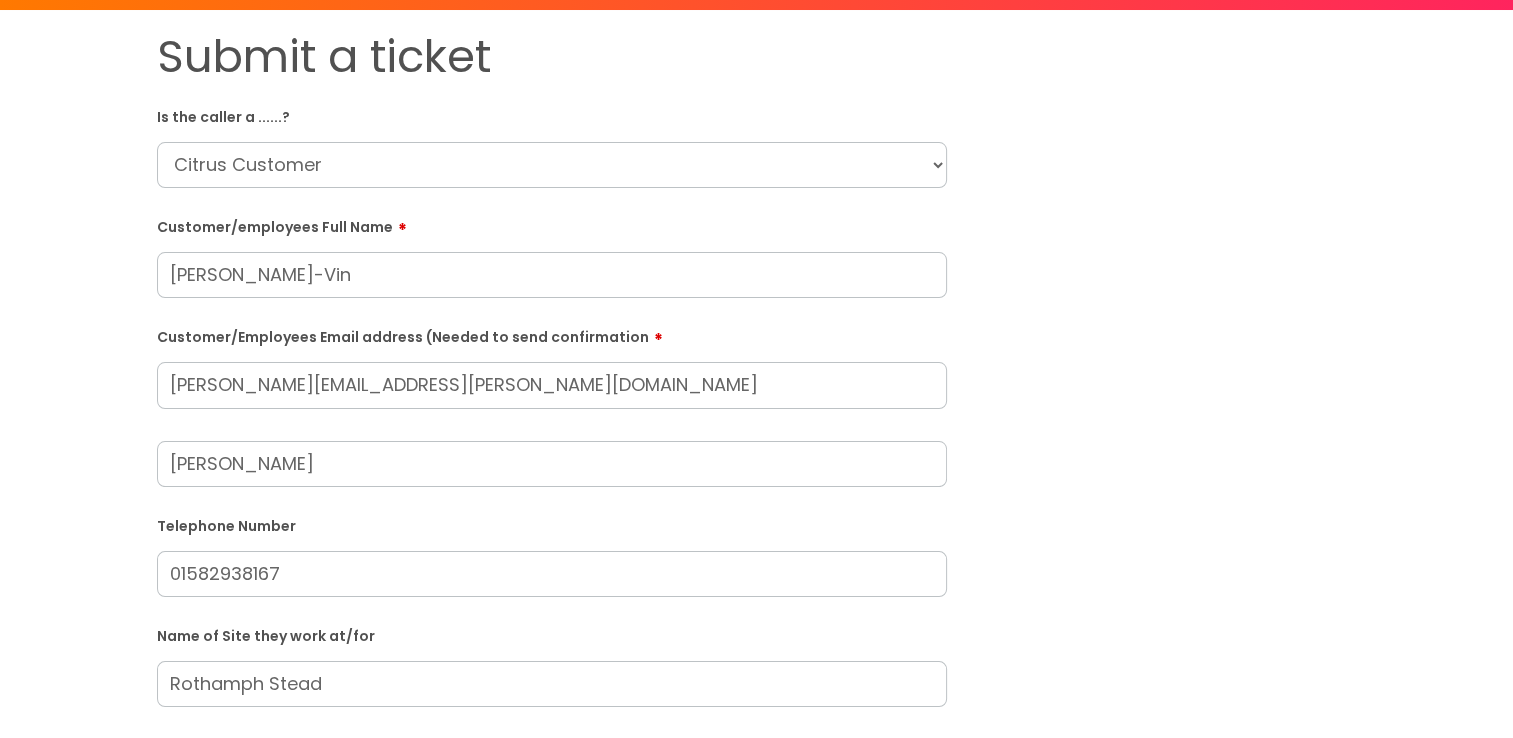 drag, startPoint x: 336, startPoint y: 461, endPoint x: -31, endPoint y: 413, distance: 370.12564 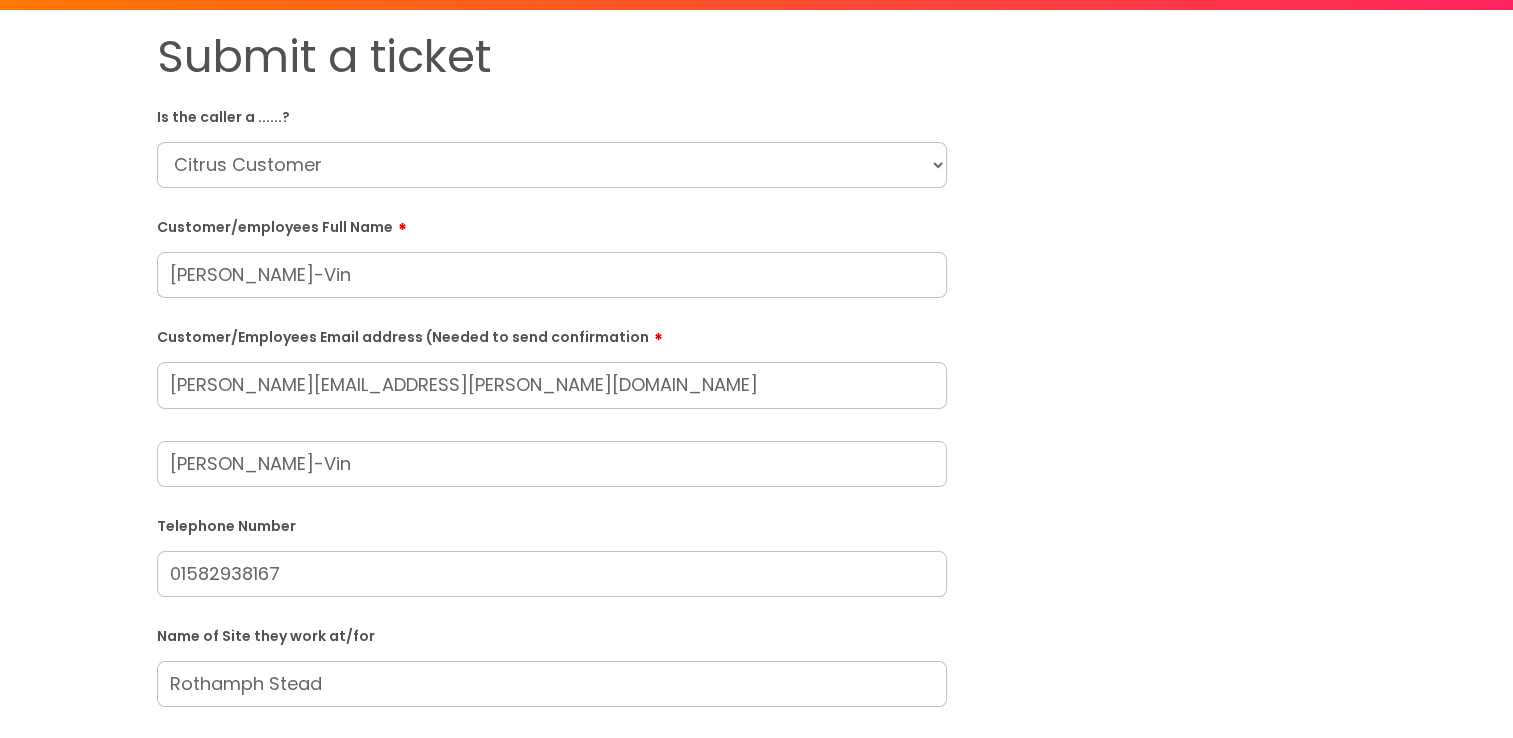 click on "[PERSON_NAME]-Vin" at bounding box center (552, 464) 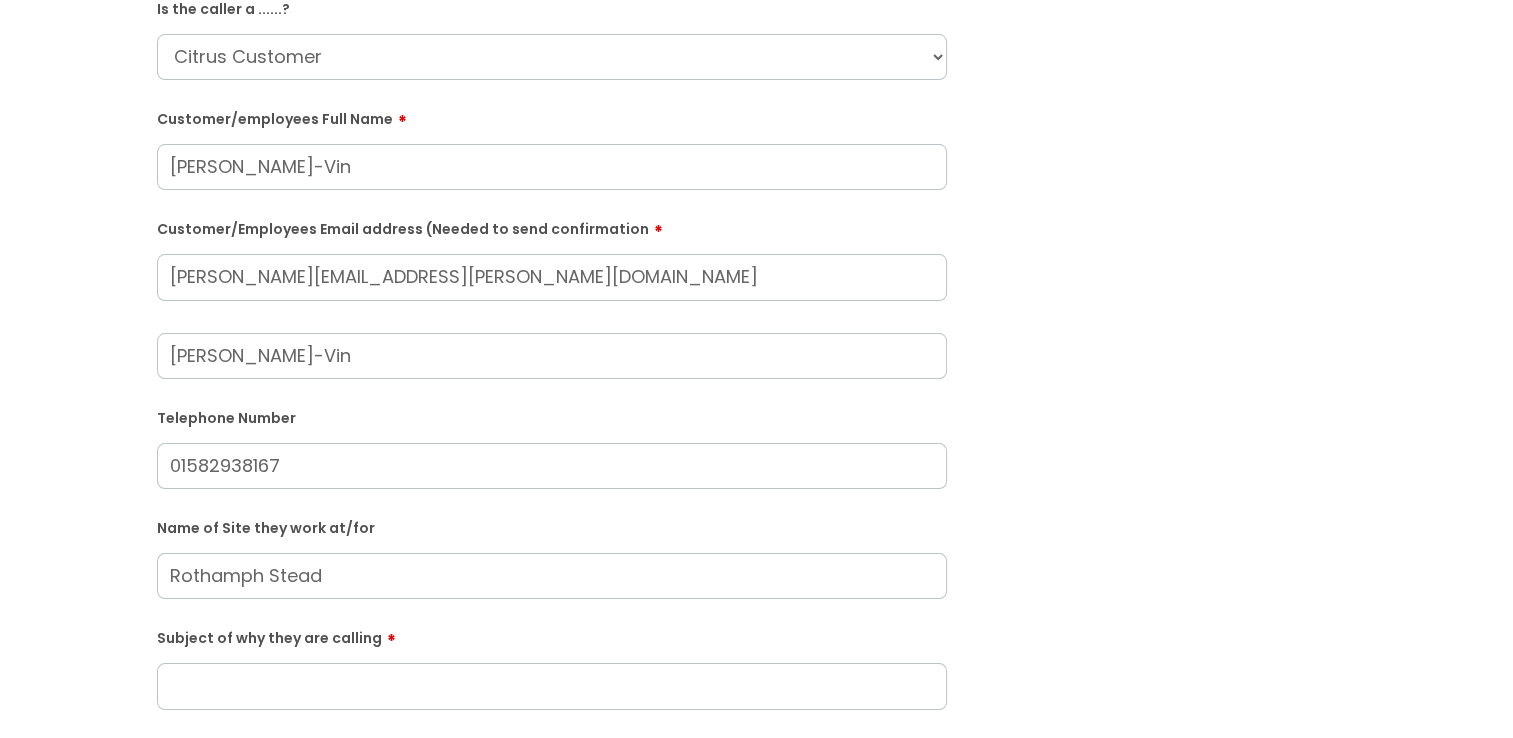 scroll, scrollTop: 400, scrollLeft: 0, axis: vertical 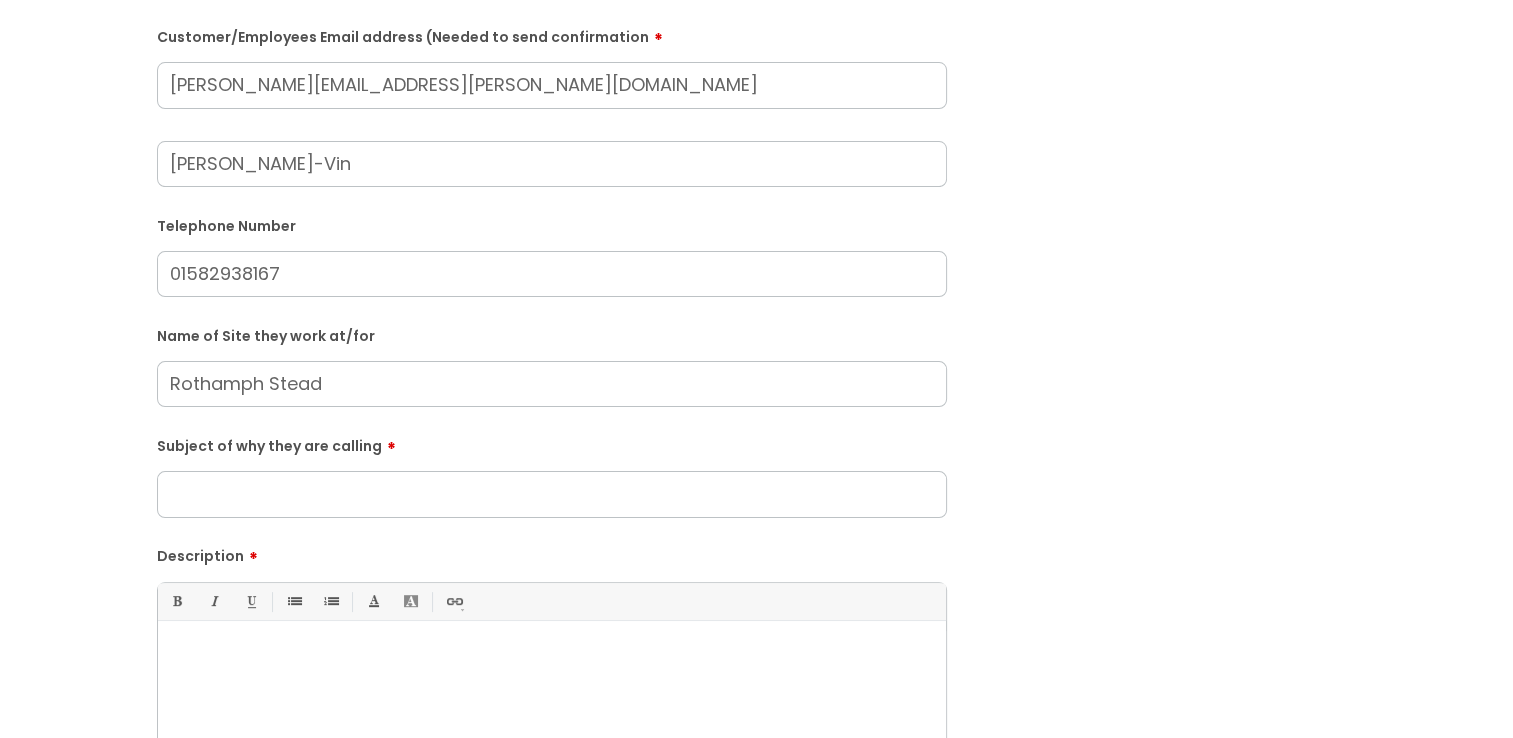 type on "[PERSON_NAME]-Vin" 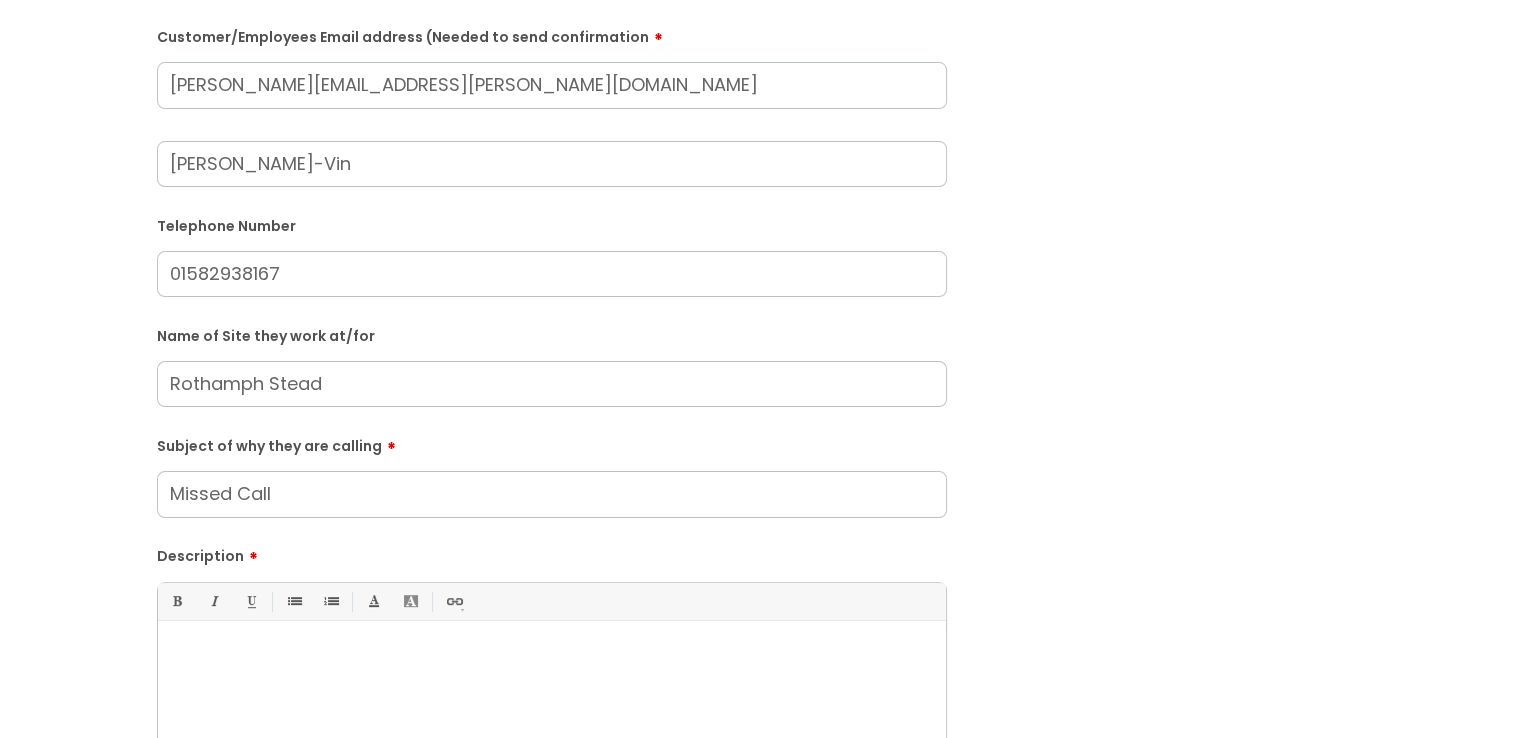 type on "Missed Call" 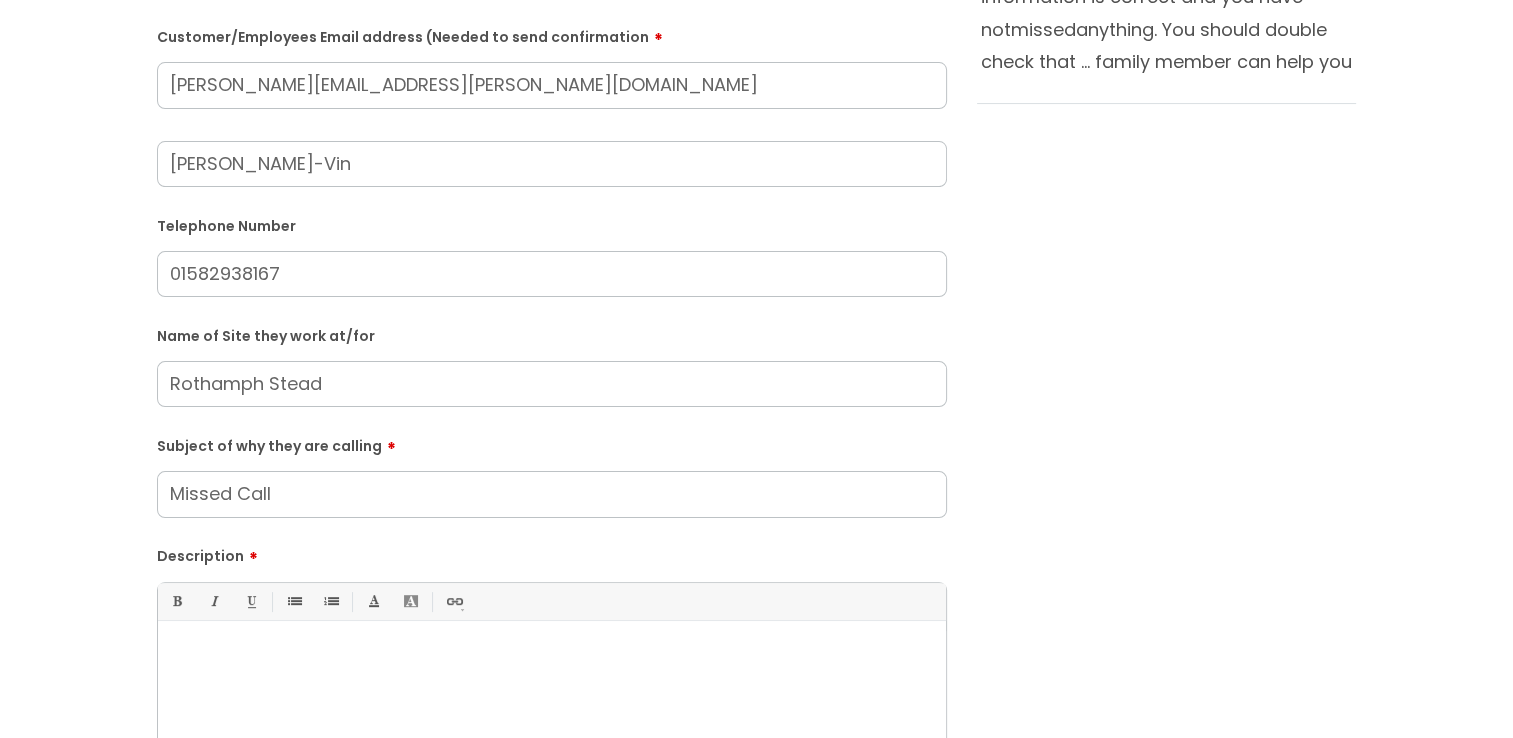 type 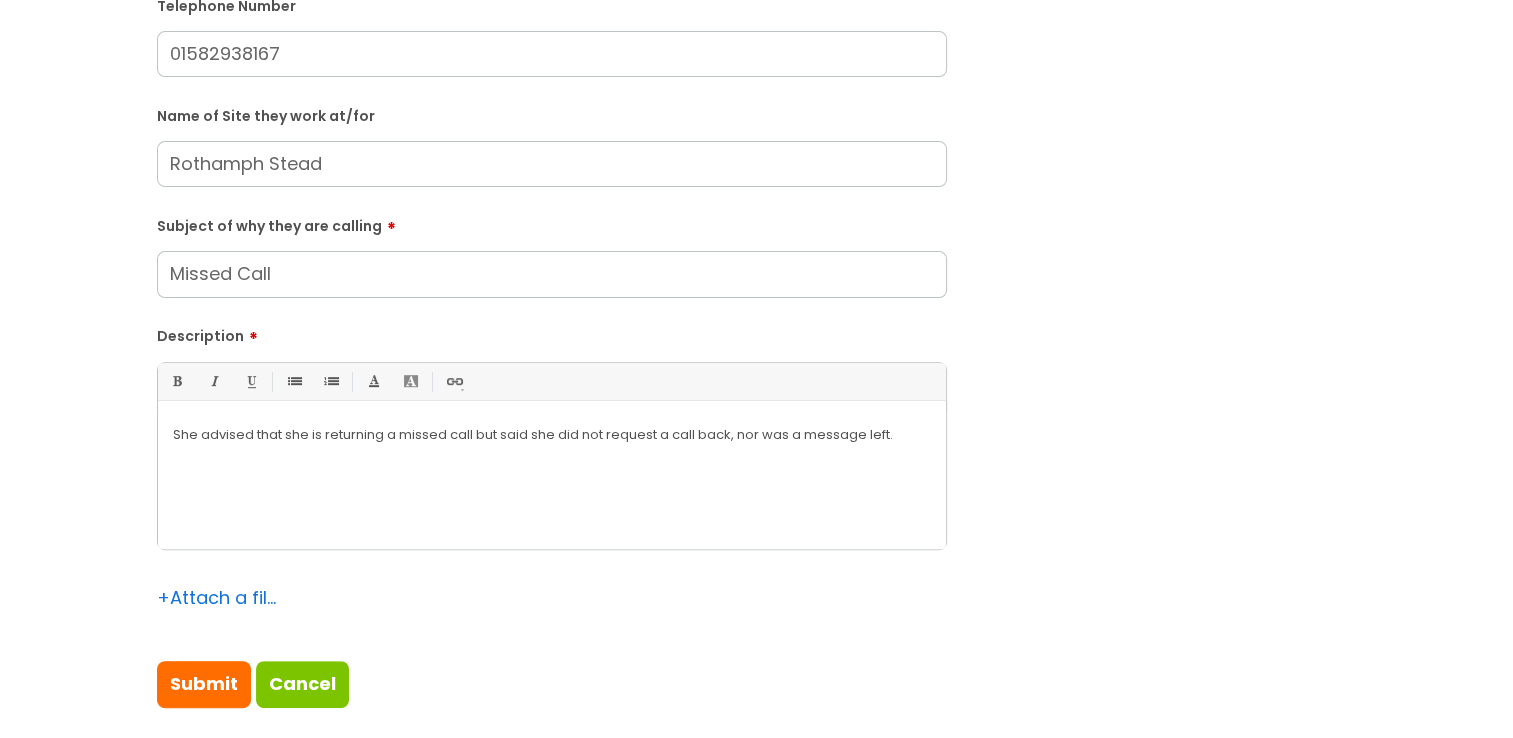 scroll, scrollTop: 800, scrollLeft: 0, axis: vertical 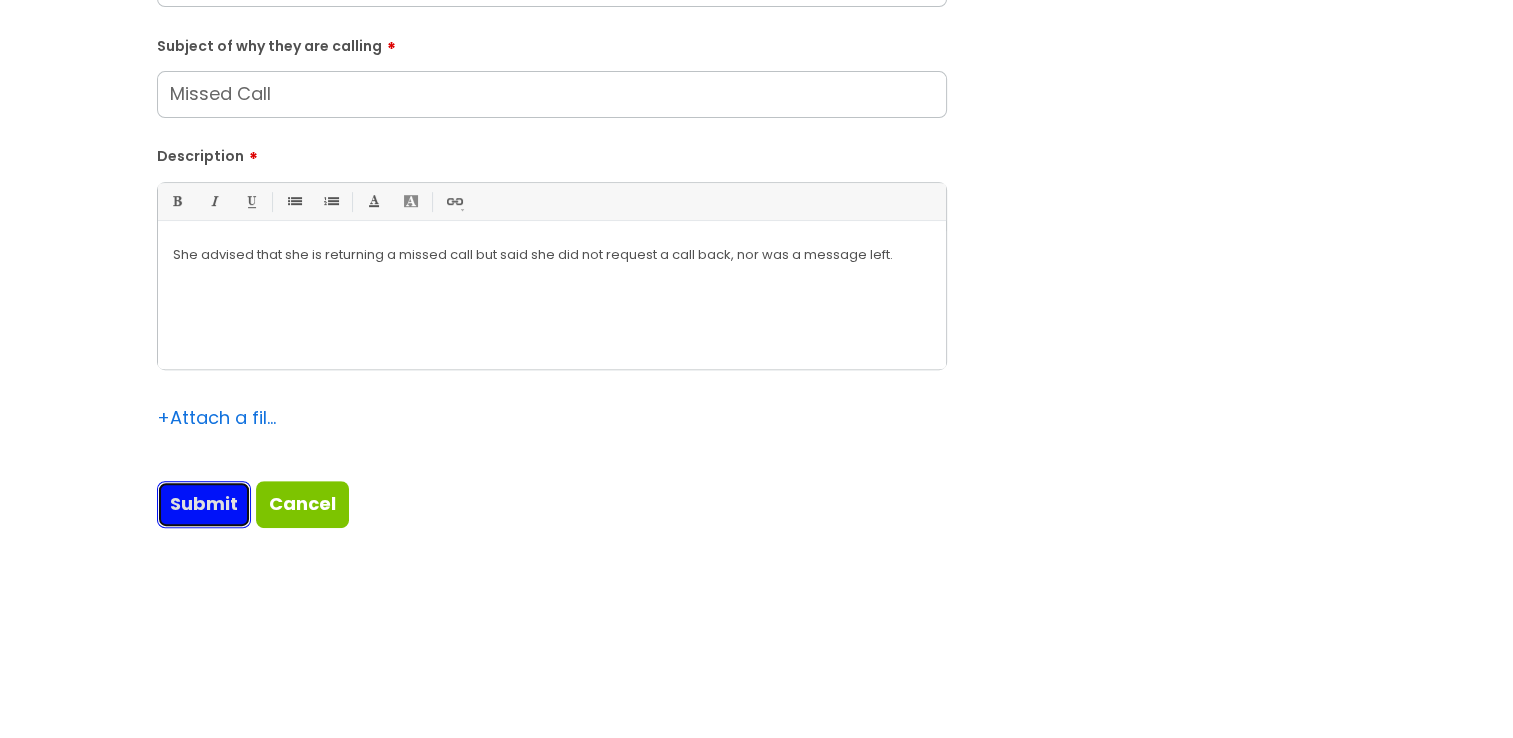 click on "Submit" at bounding box center [204, 504] 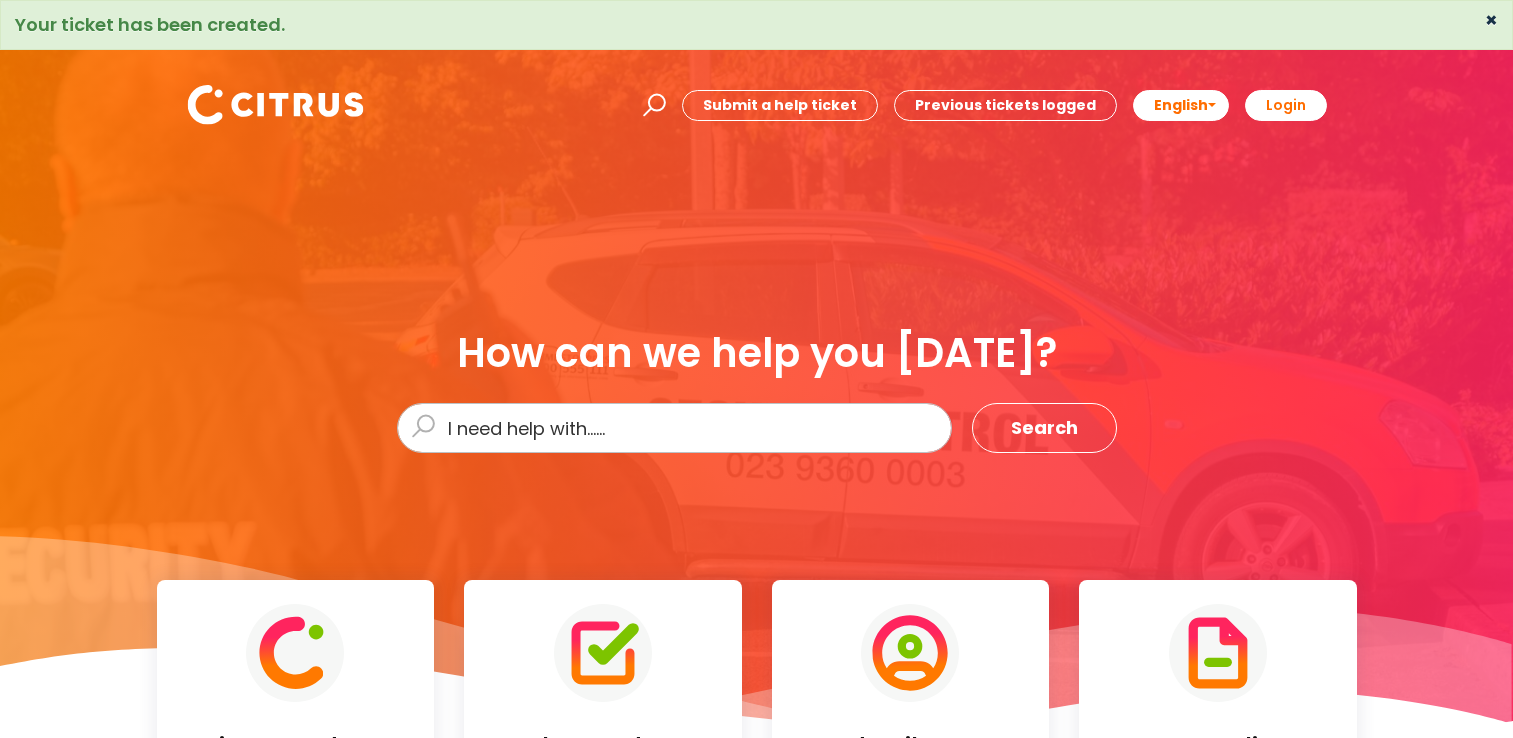 scroll, scrollTop: 0, scrollLeft: 0, axis: both 